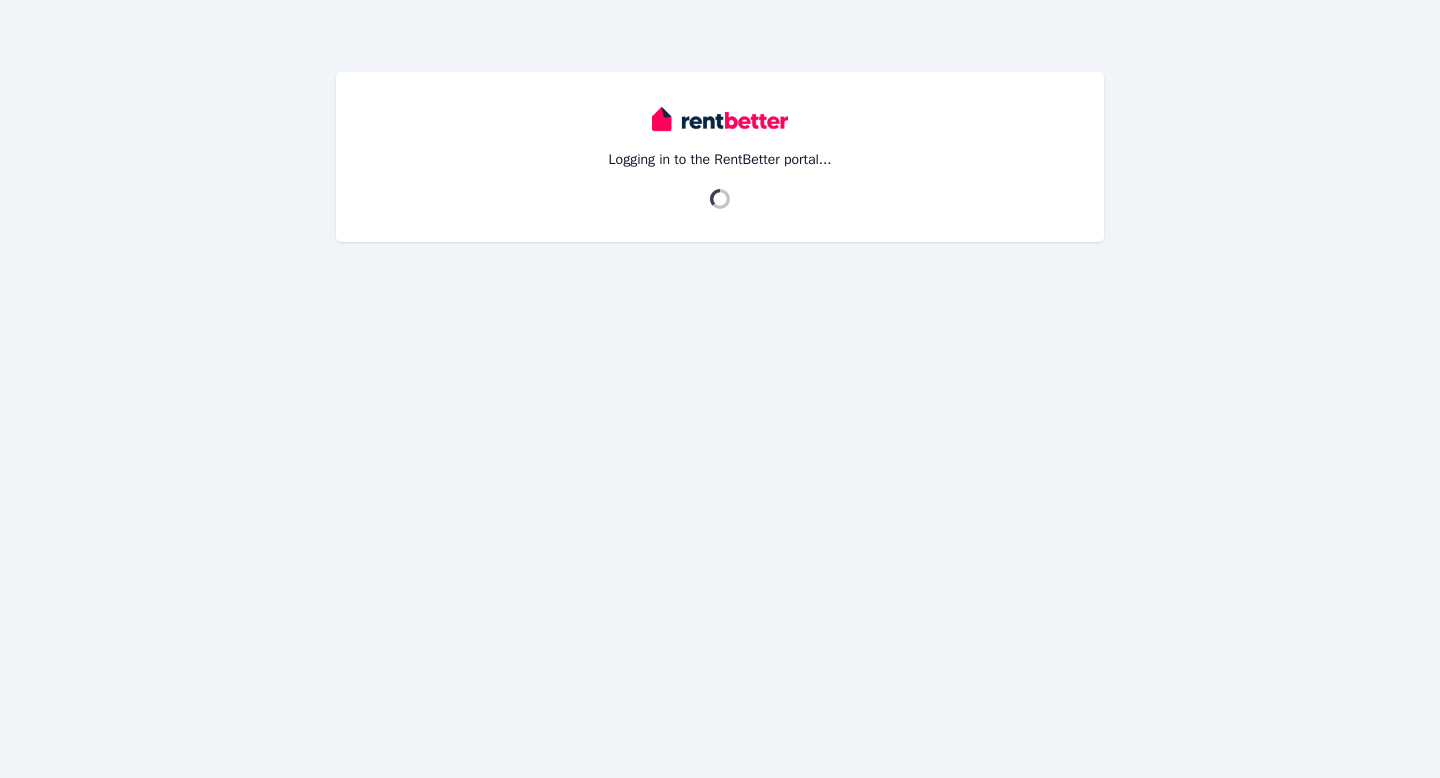 scroll, scrollTop: 0, scrollLeft: 0, axis: both 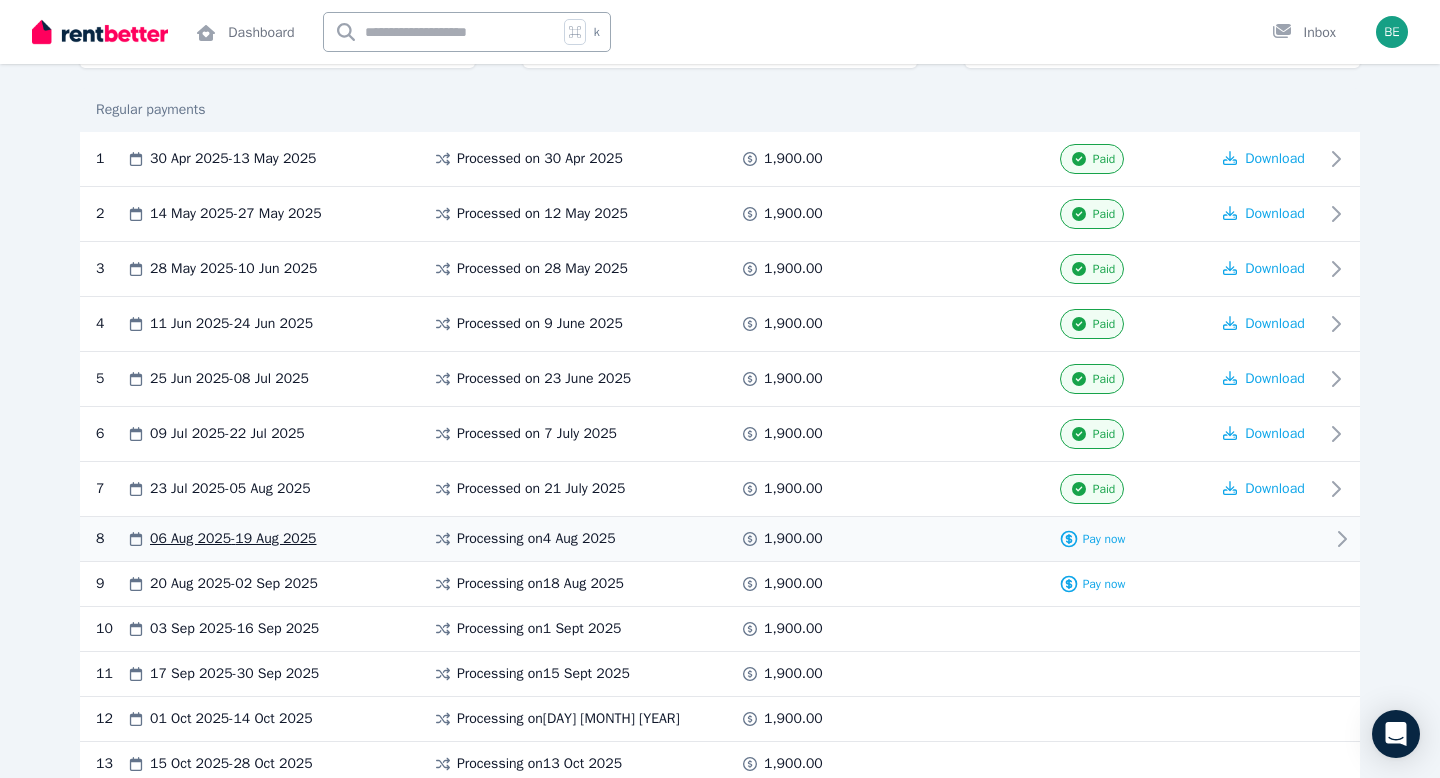 click 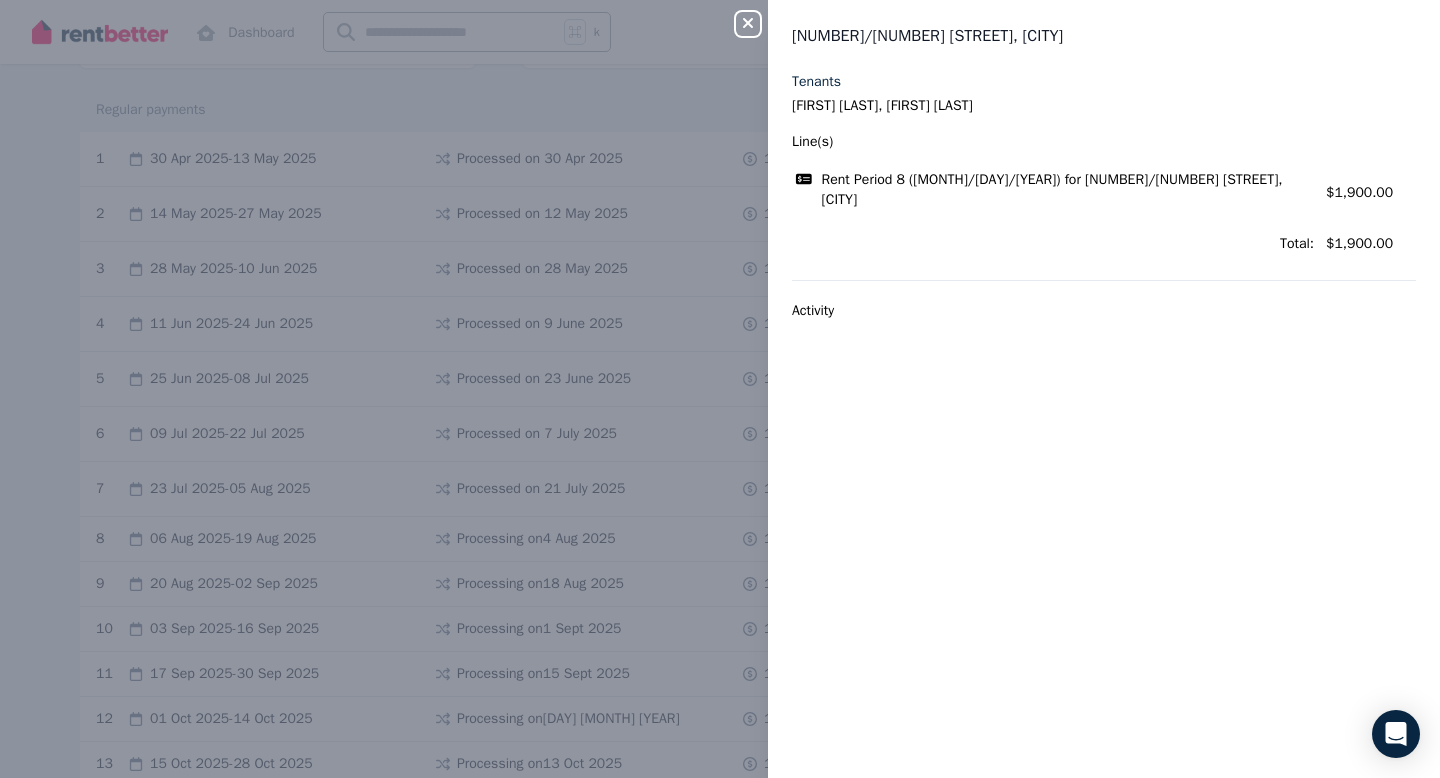 click 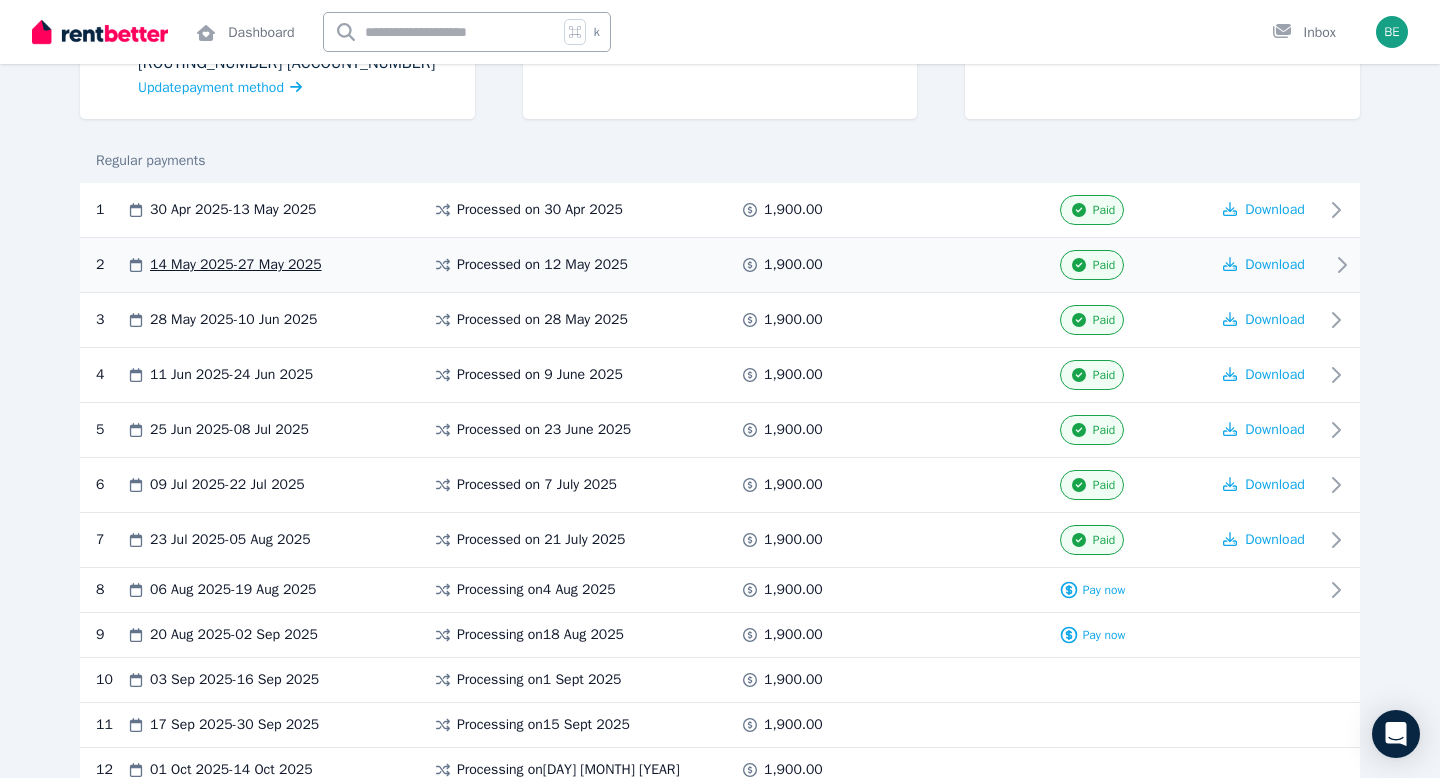 scroll, scrollTop: 325, scrollLeft: 0, axis: vertical 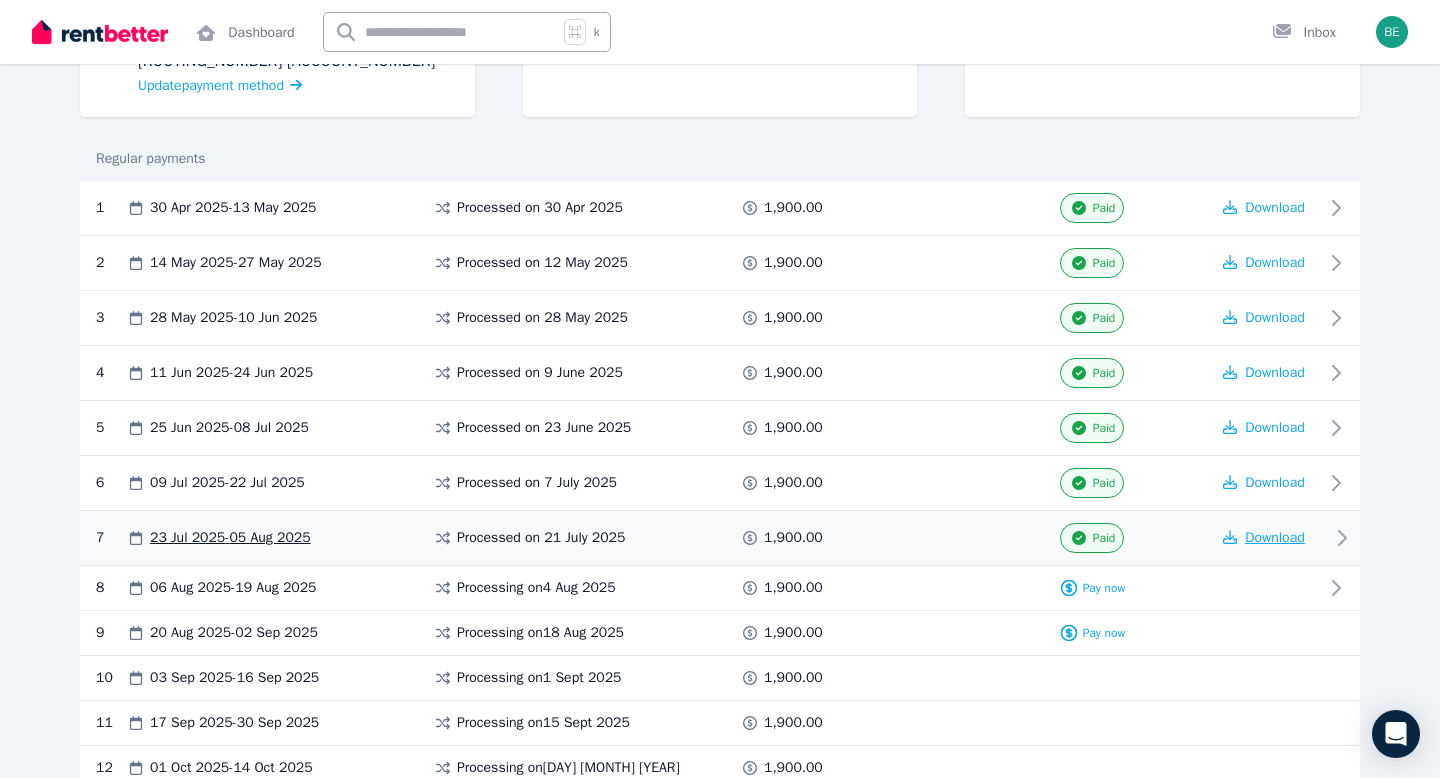 click on "Download" at bounding box center (1275, 537) 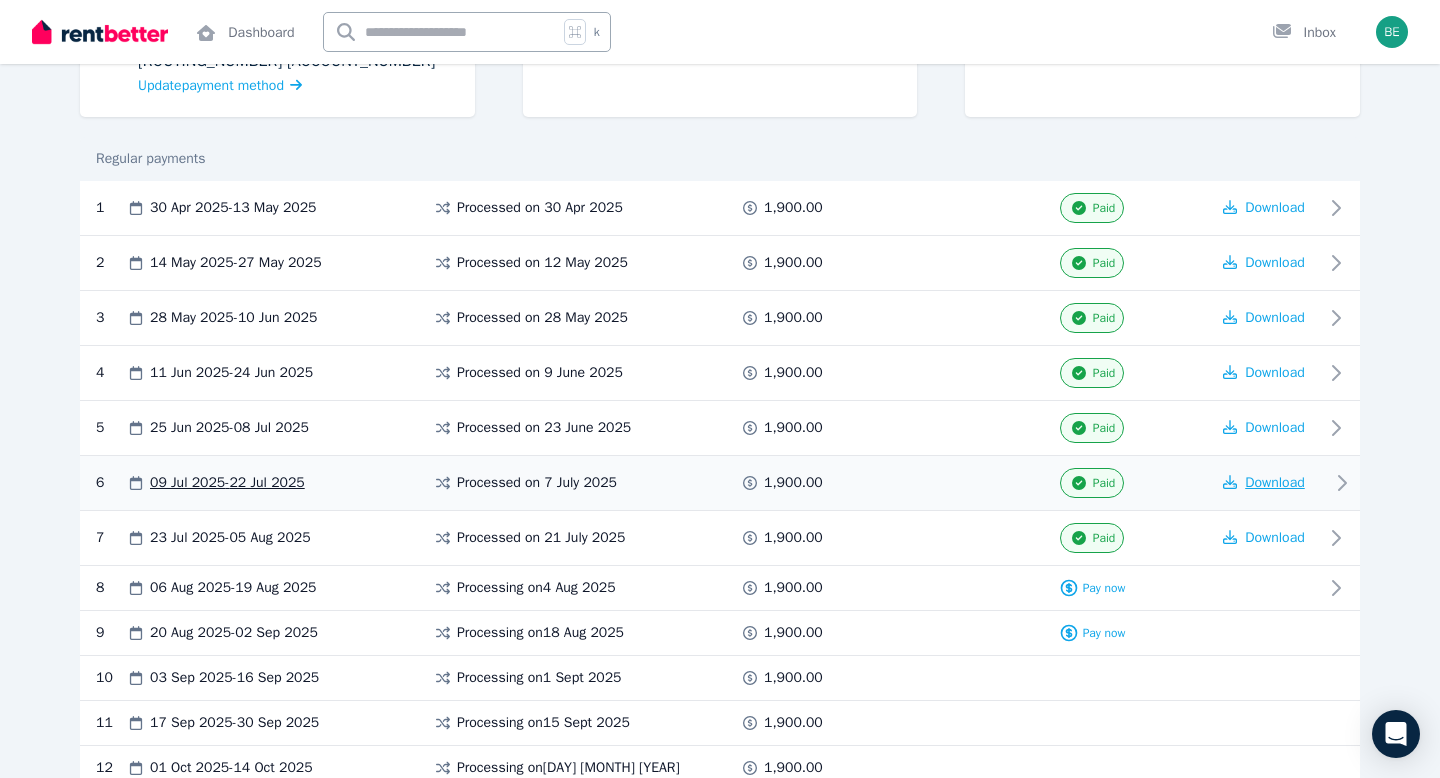 click on "Download" at bounding box center (1275, 482) 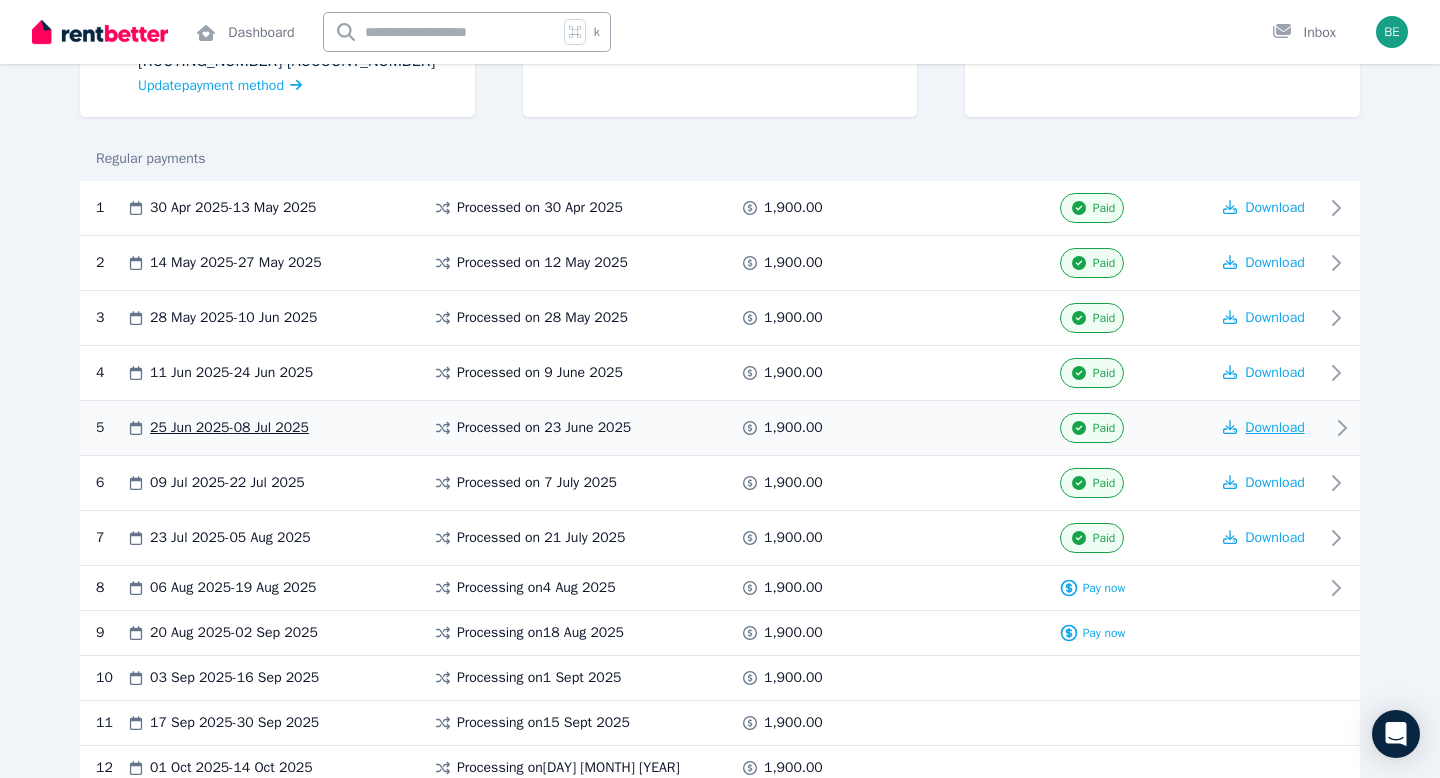 click on "Download" at bounding box center (1275, 427) 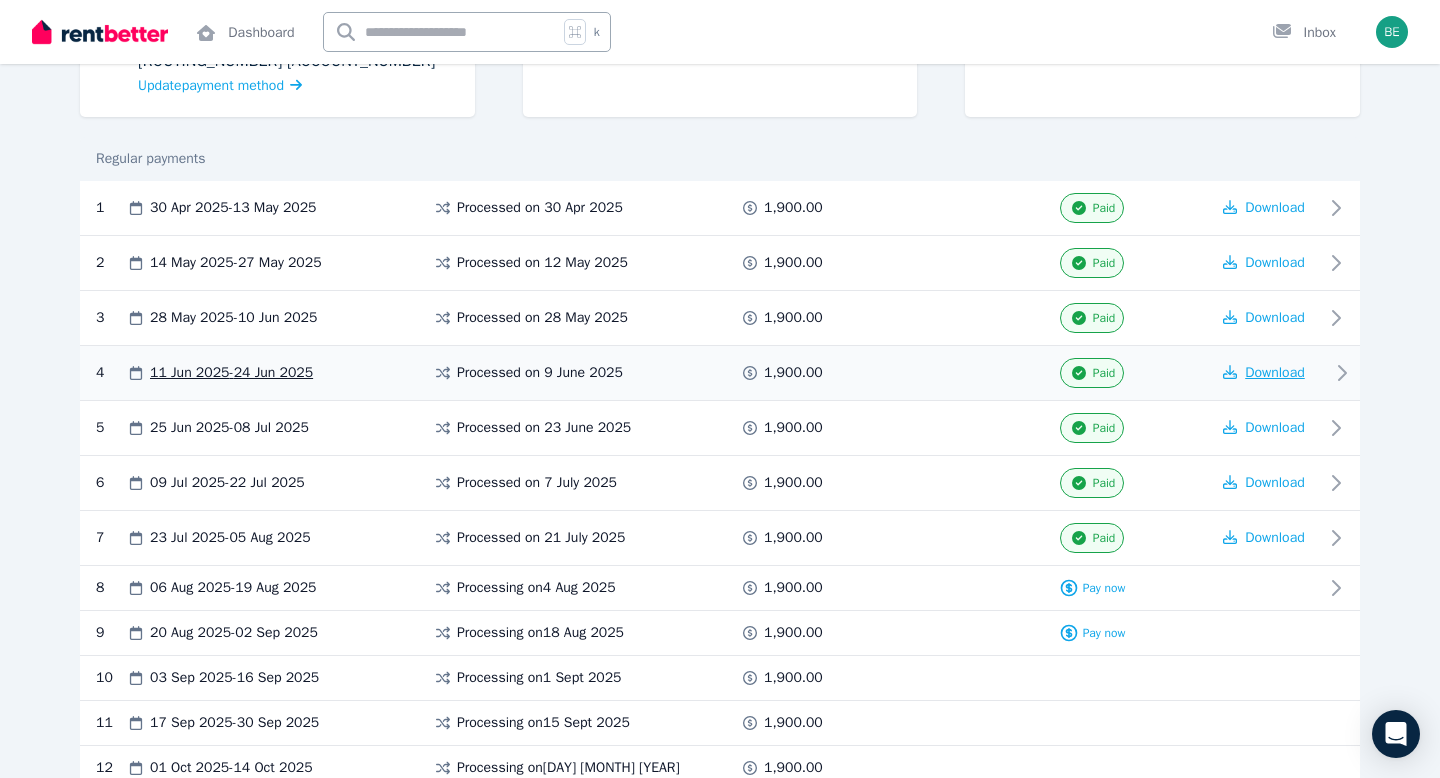 click on "Download" at bounding box center (1275, 372) 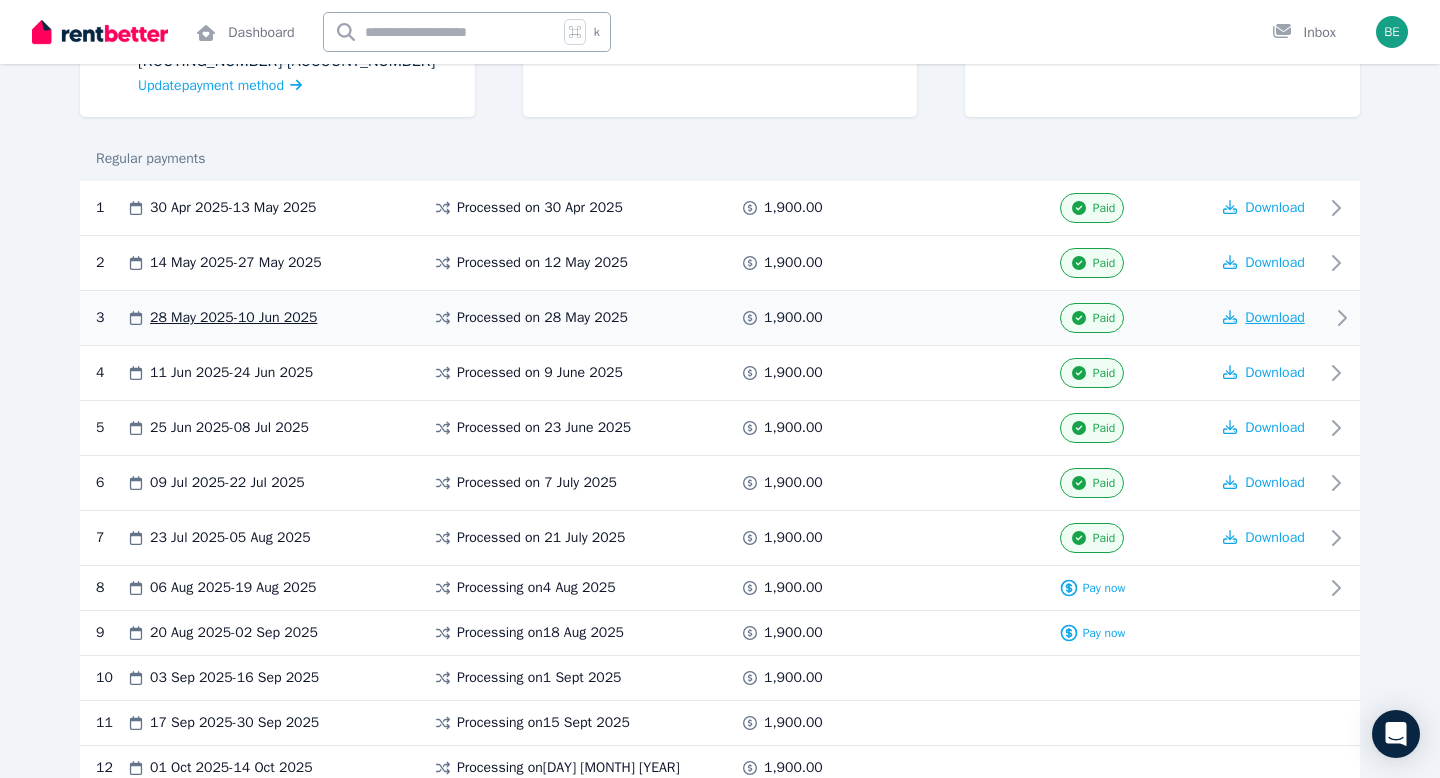 click on "Download" at bounding box center (1275, 317) 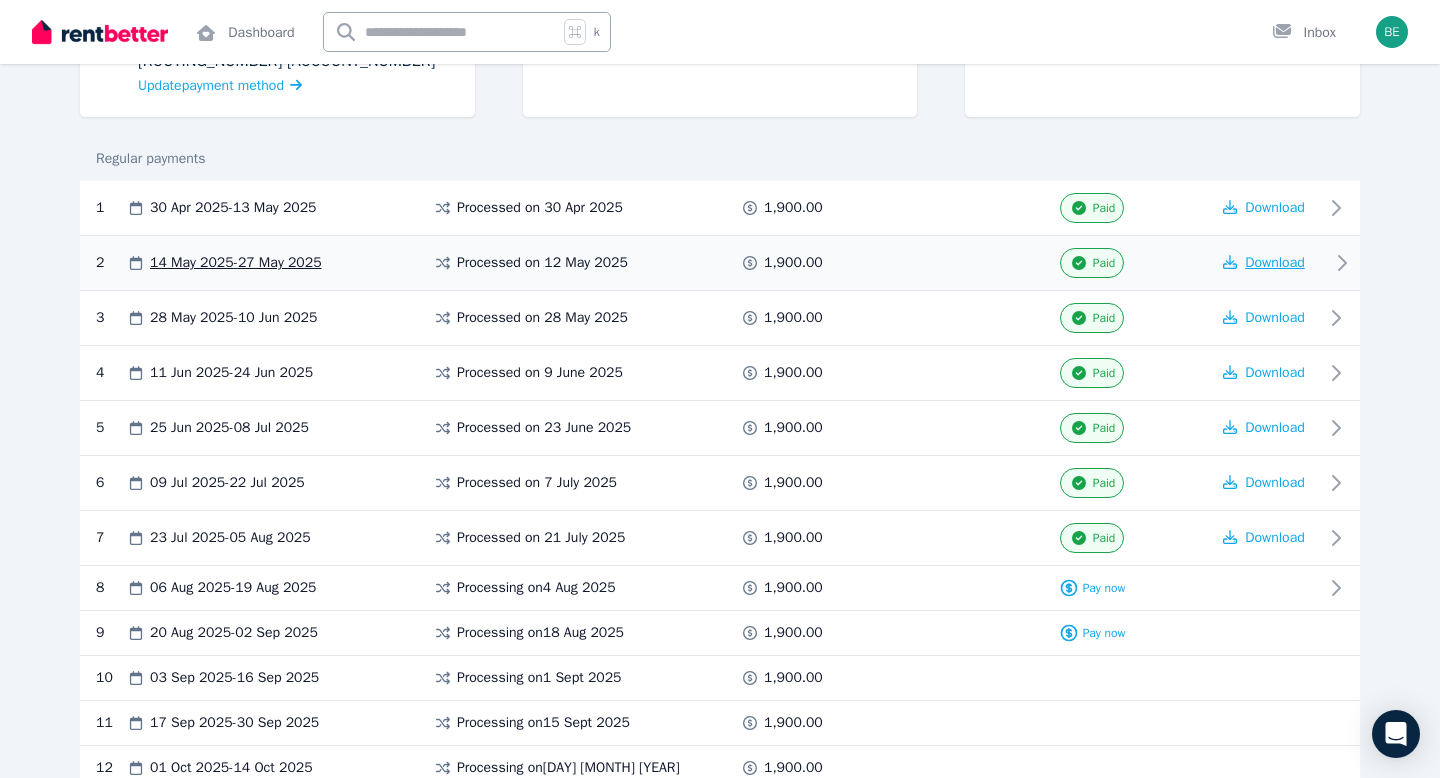 click on "Download" at bounding box center (1275, 262) 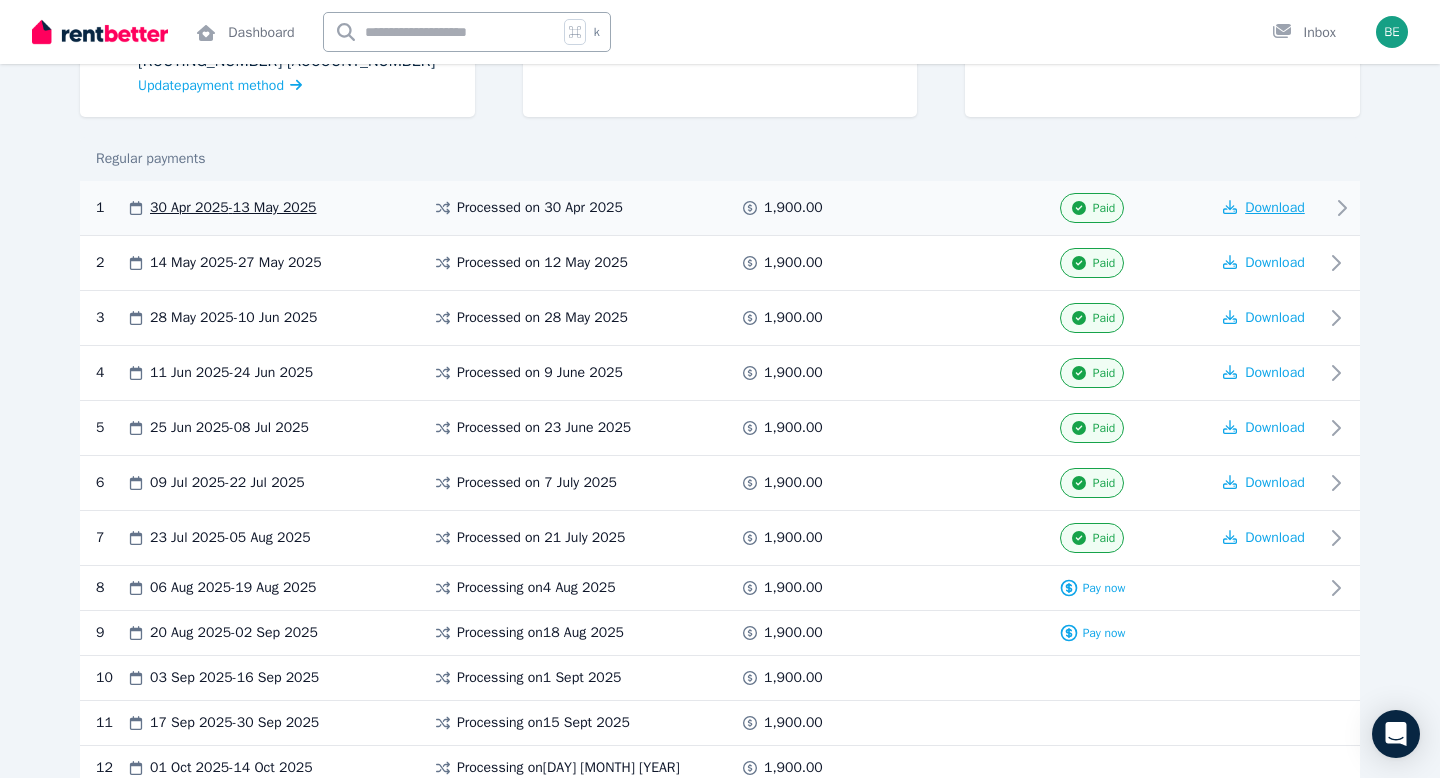 click on "Download" at bounding box center (1275, 207) 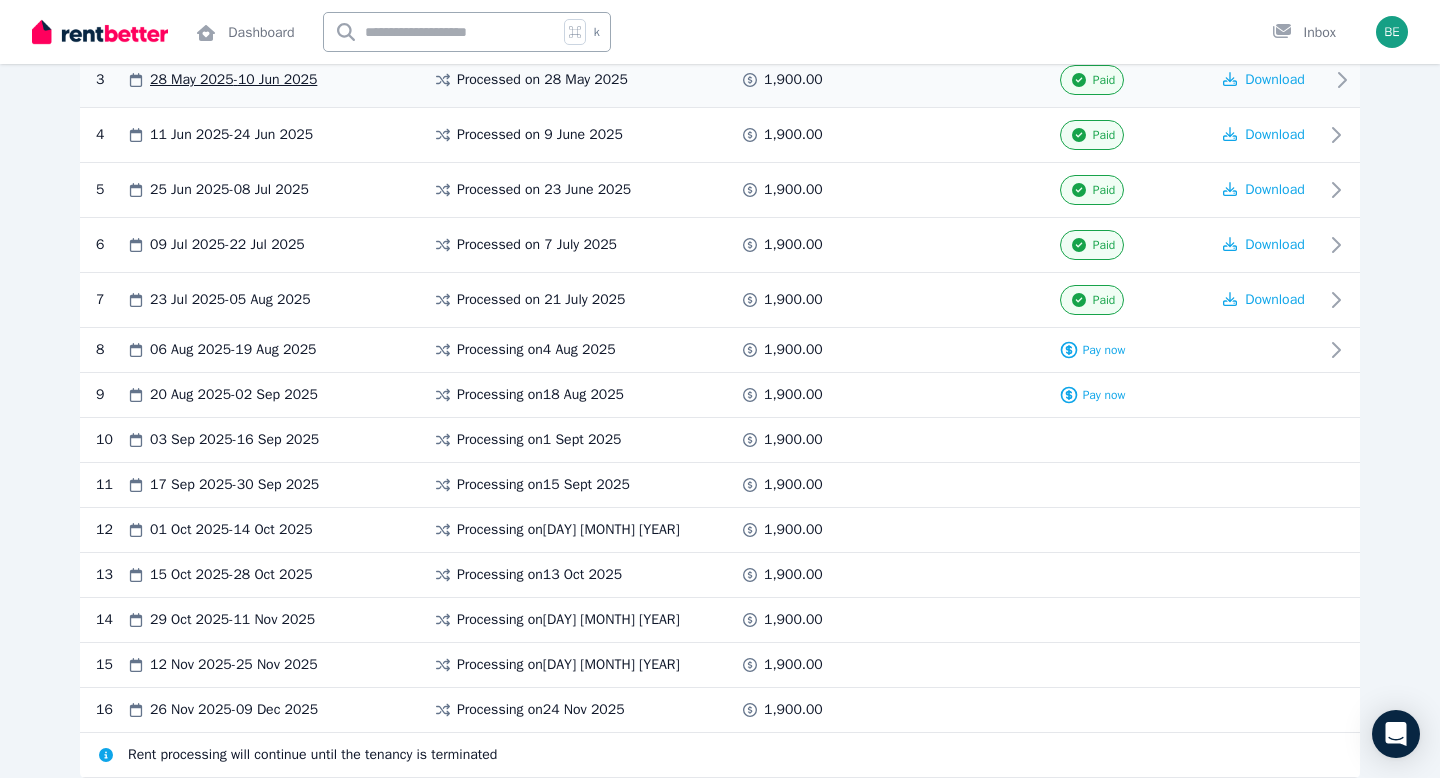 scroll, scrollTop: 0, scrollLeft: 0, axis: both 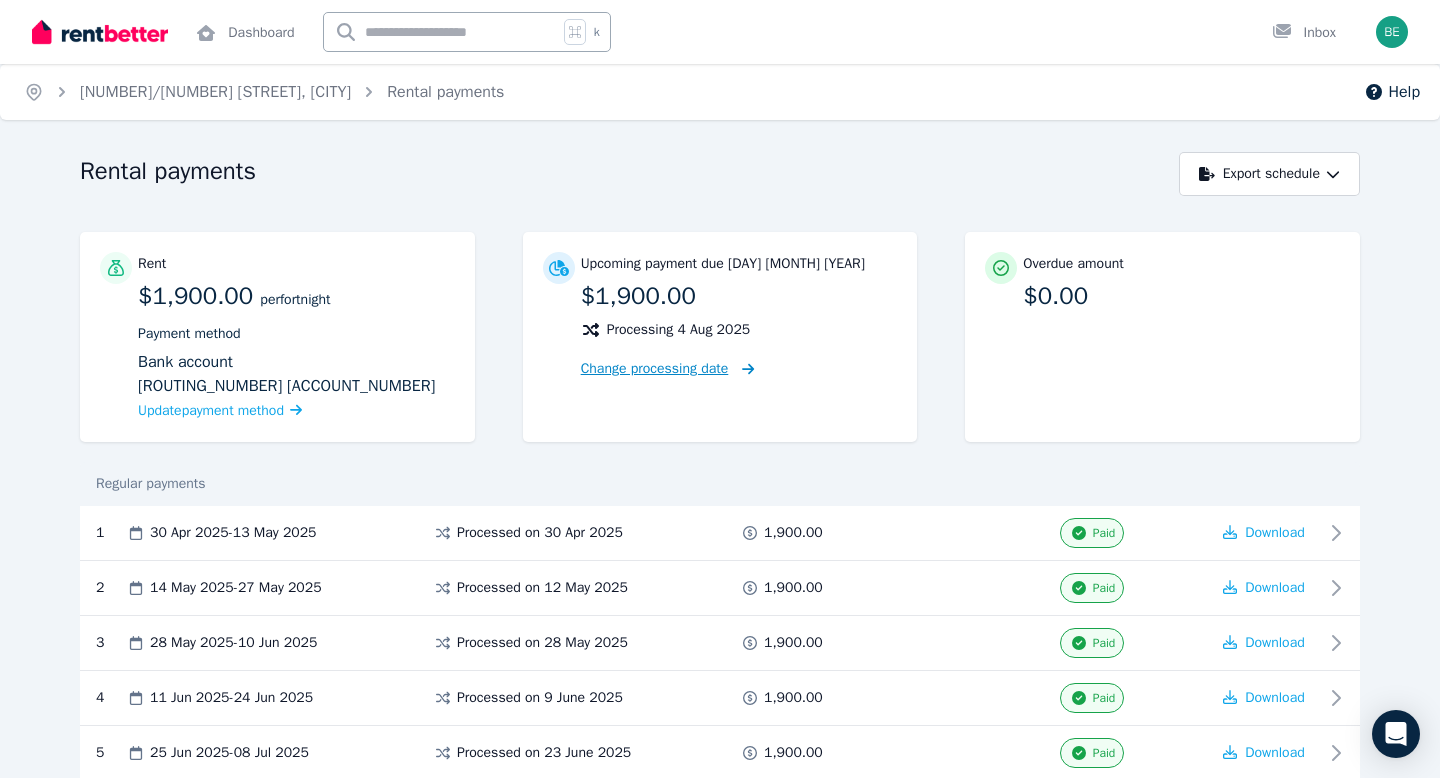 click on "Change processing date" at bounding box center (655, 369) 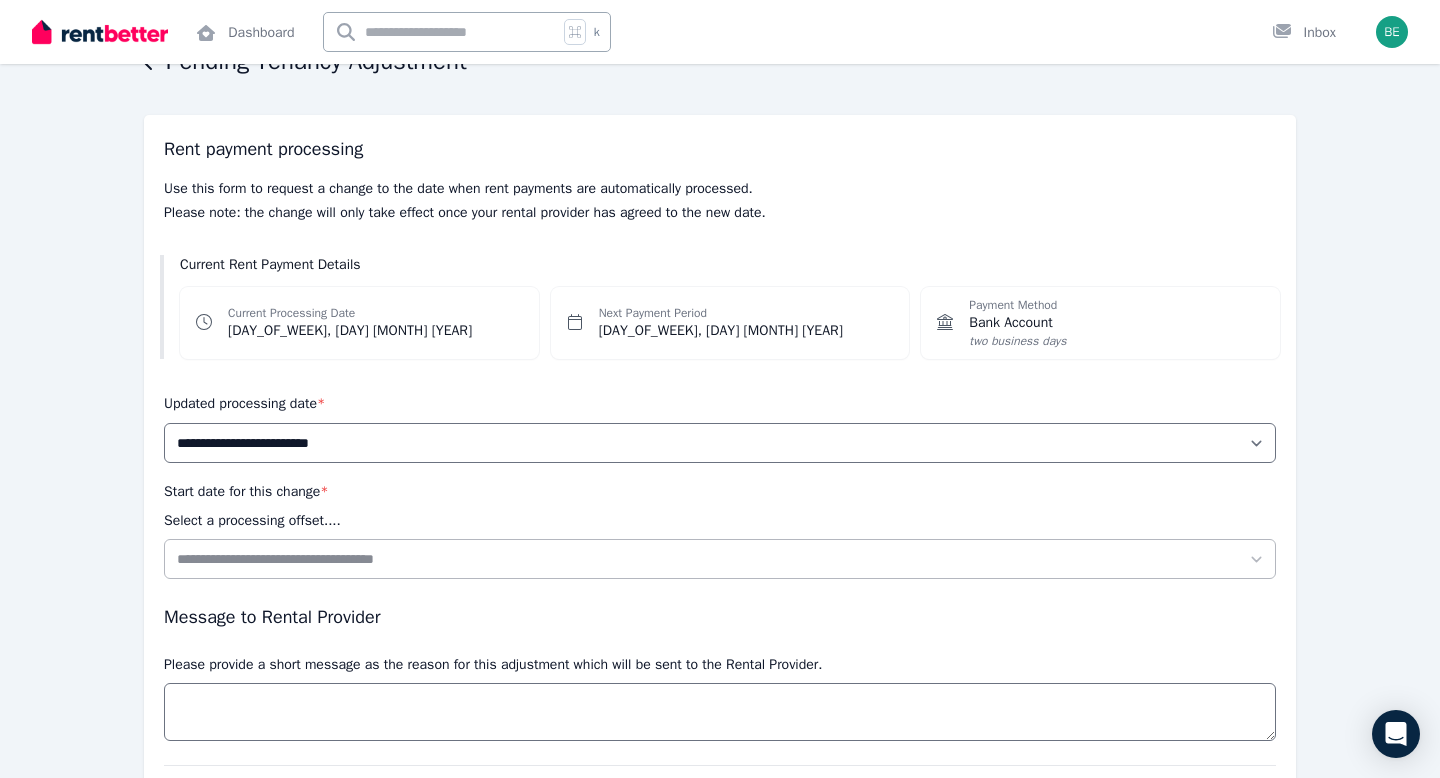 scroll, scrollTop: 101, scrollLeft: 0, axis: vertical 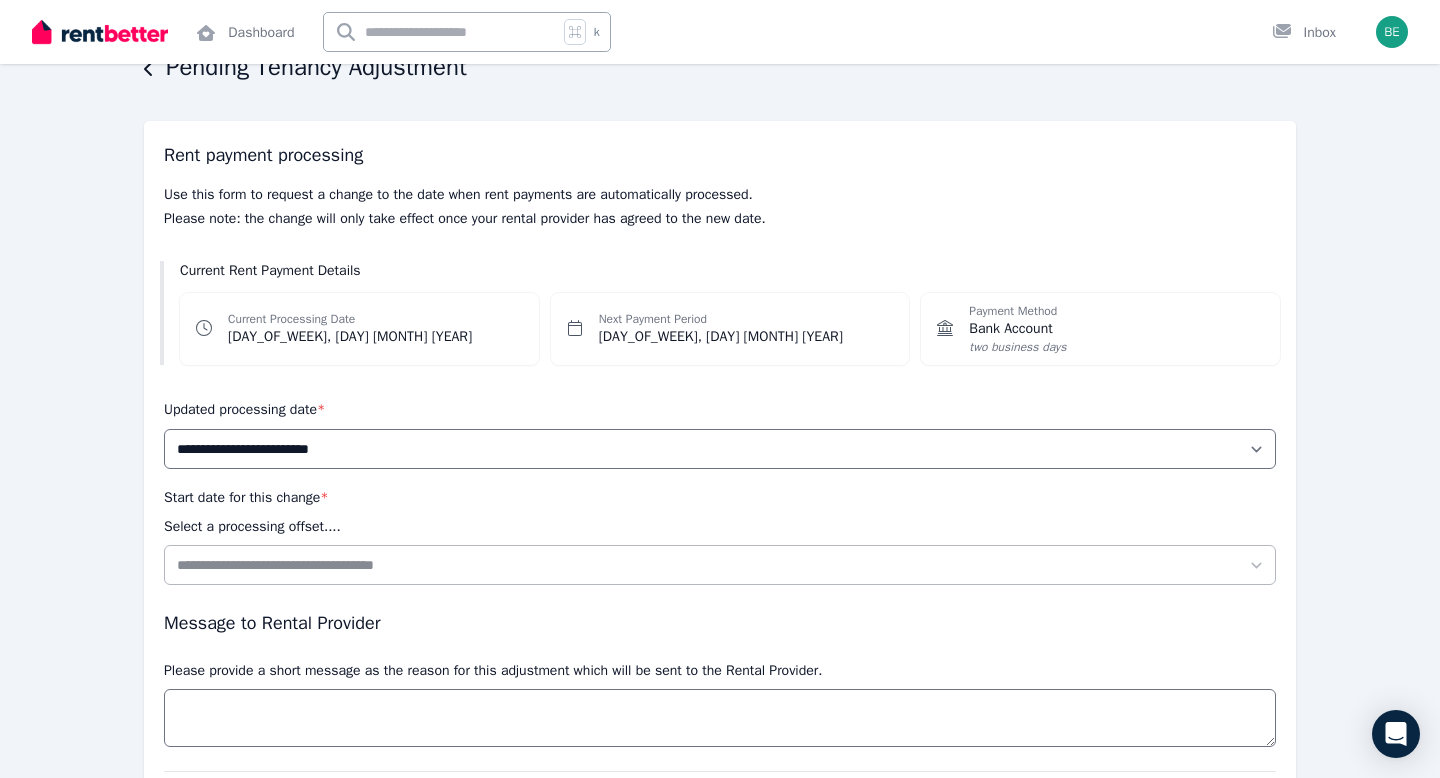 click on "two business days" at bounding box center (1017, 347) 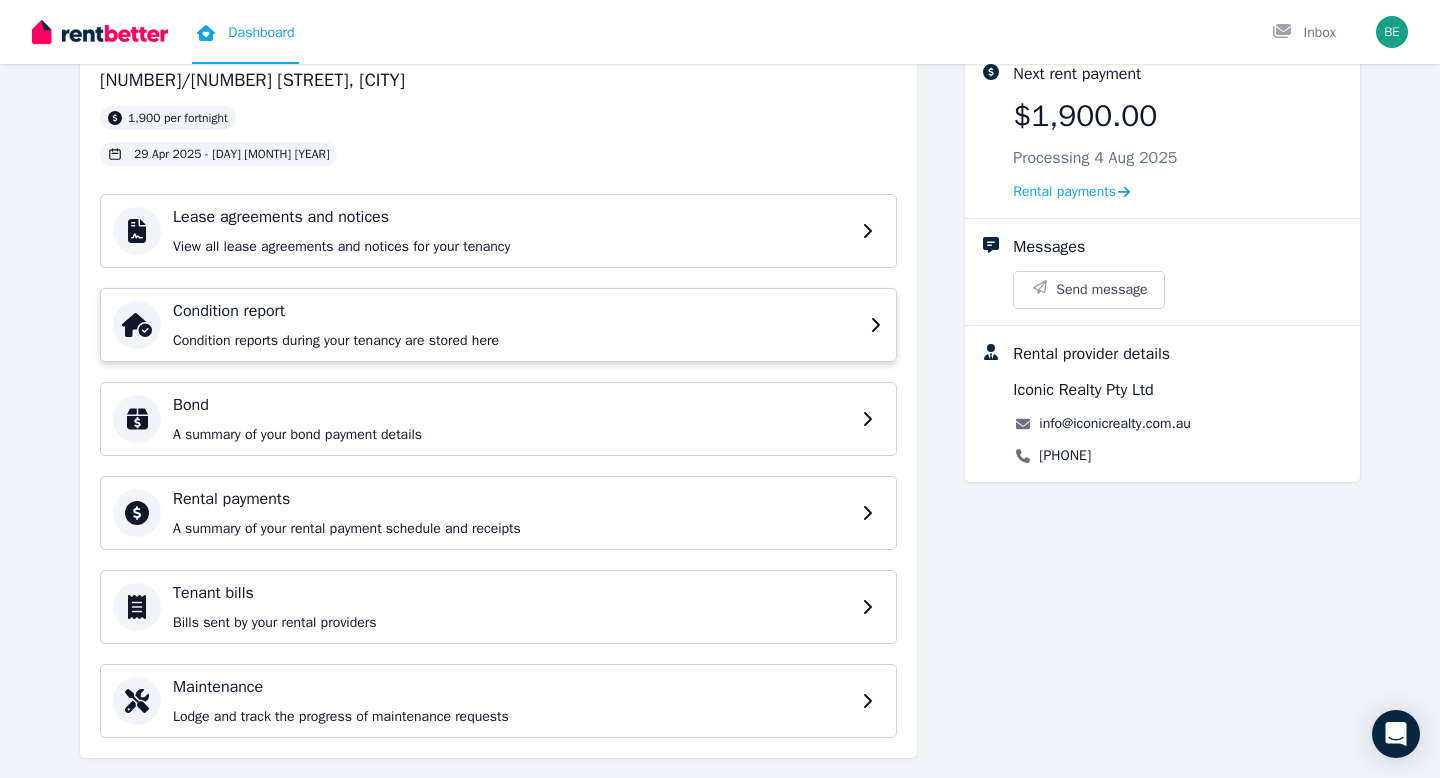 scroll, scrollTop: 132, scrollLeft: 0, axis: vertical 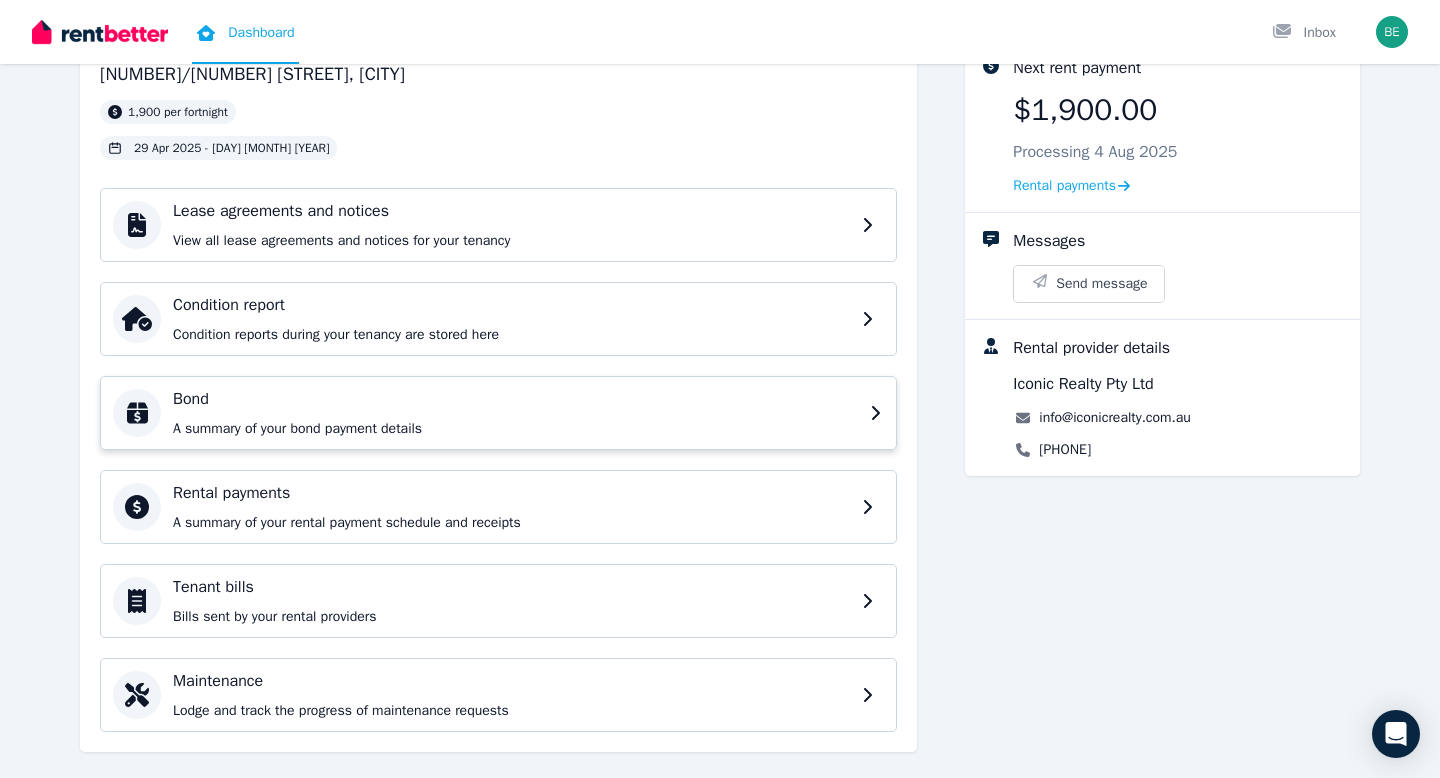 click on "A summary of your bond payment details" at bounding box center [515, 429] 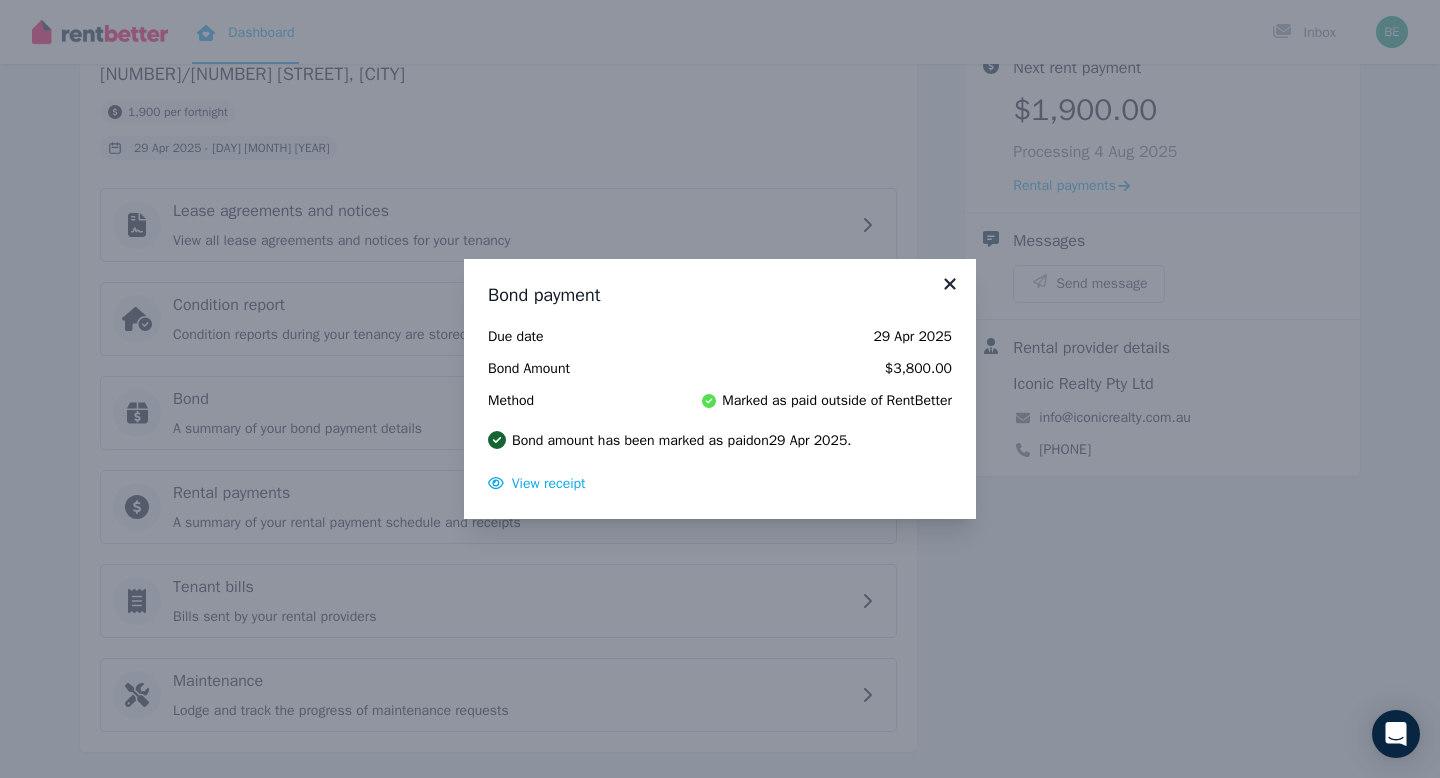 click 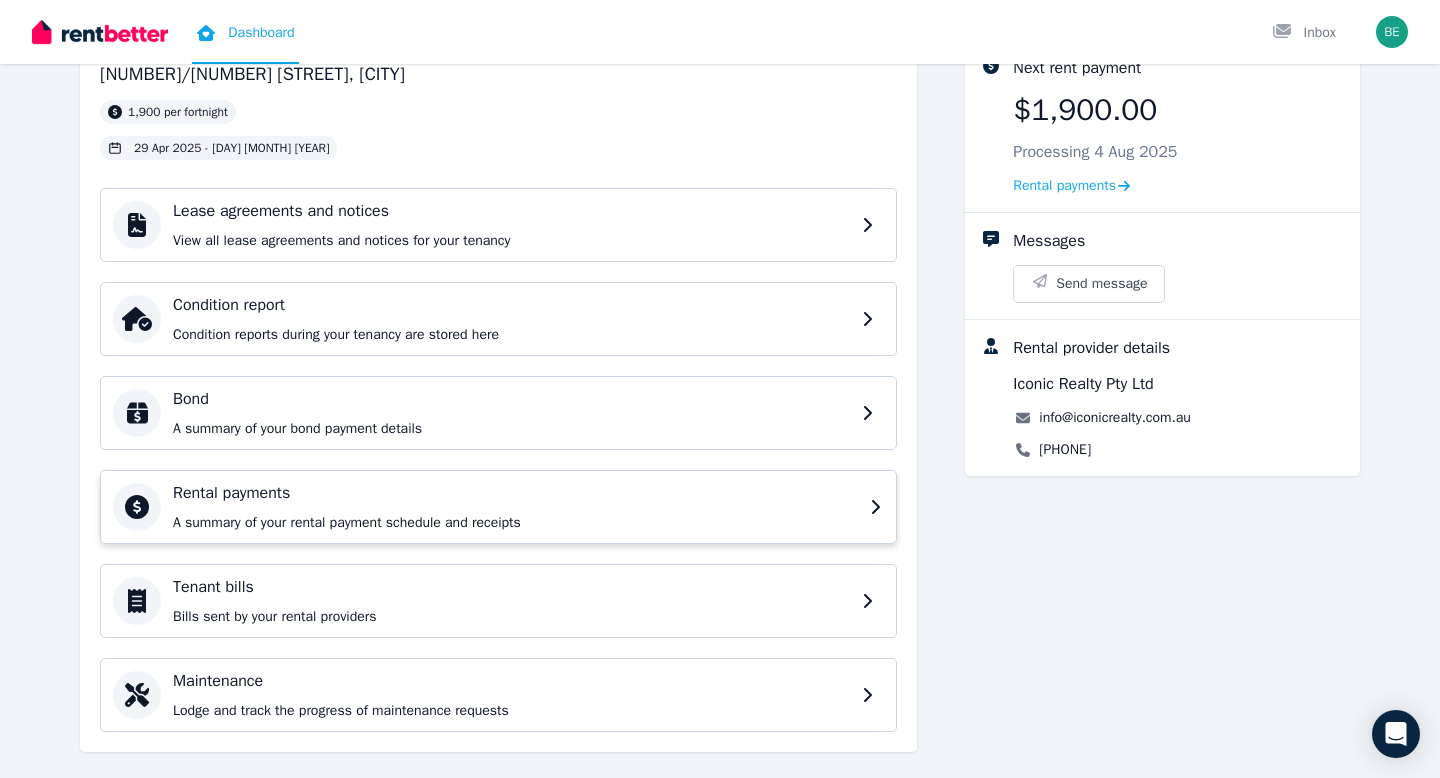 click on "Rental payments A summary of your rental payment schedule and receipts" at bounding box center (515, 507) 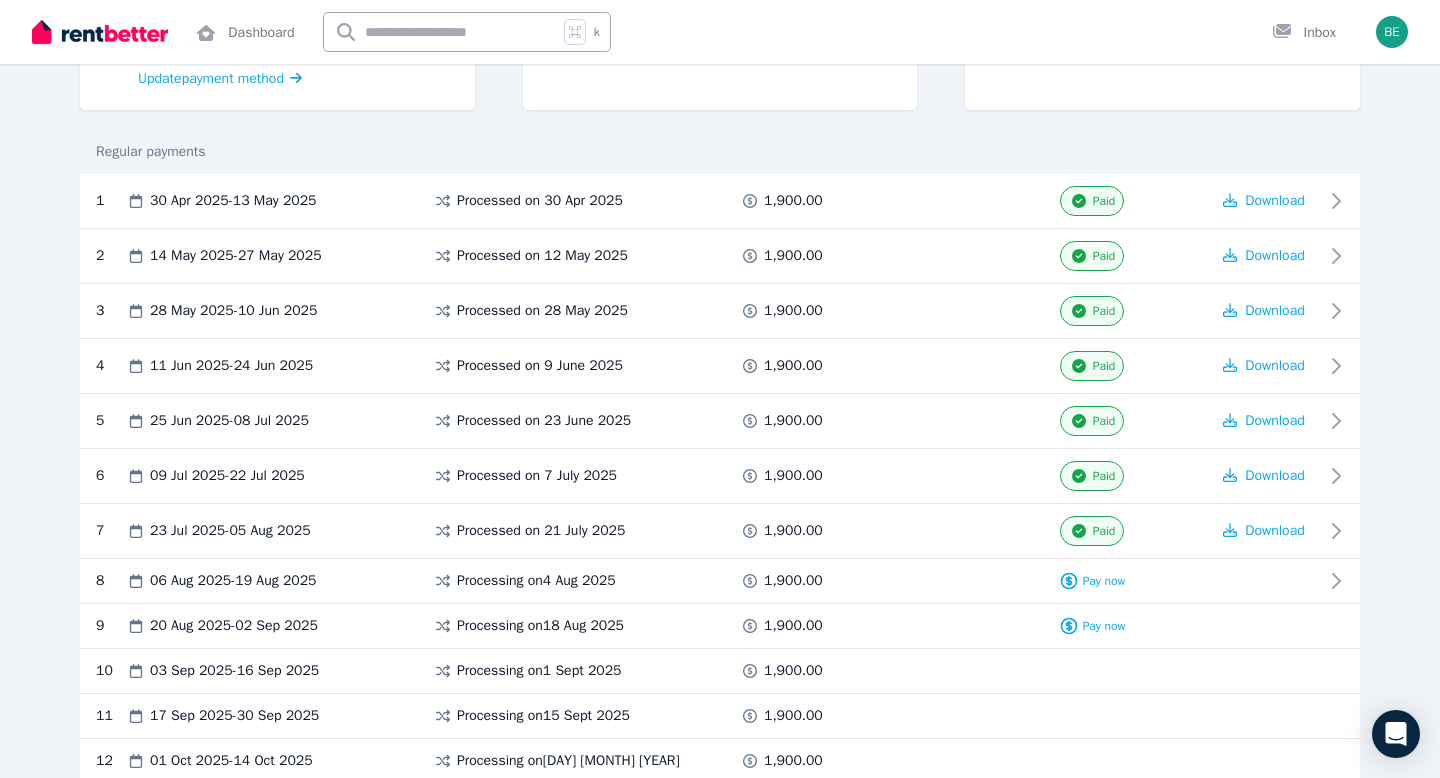 scroll, scrollTop: 0, scrollLeft: 0, axis: both 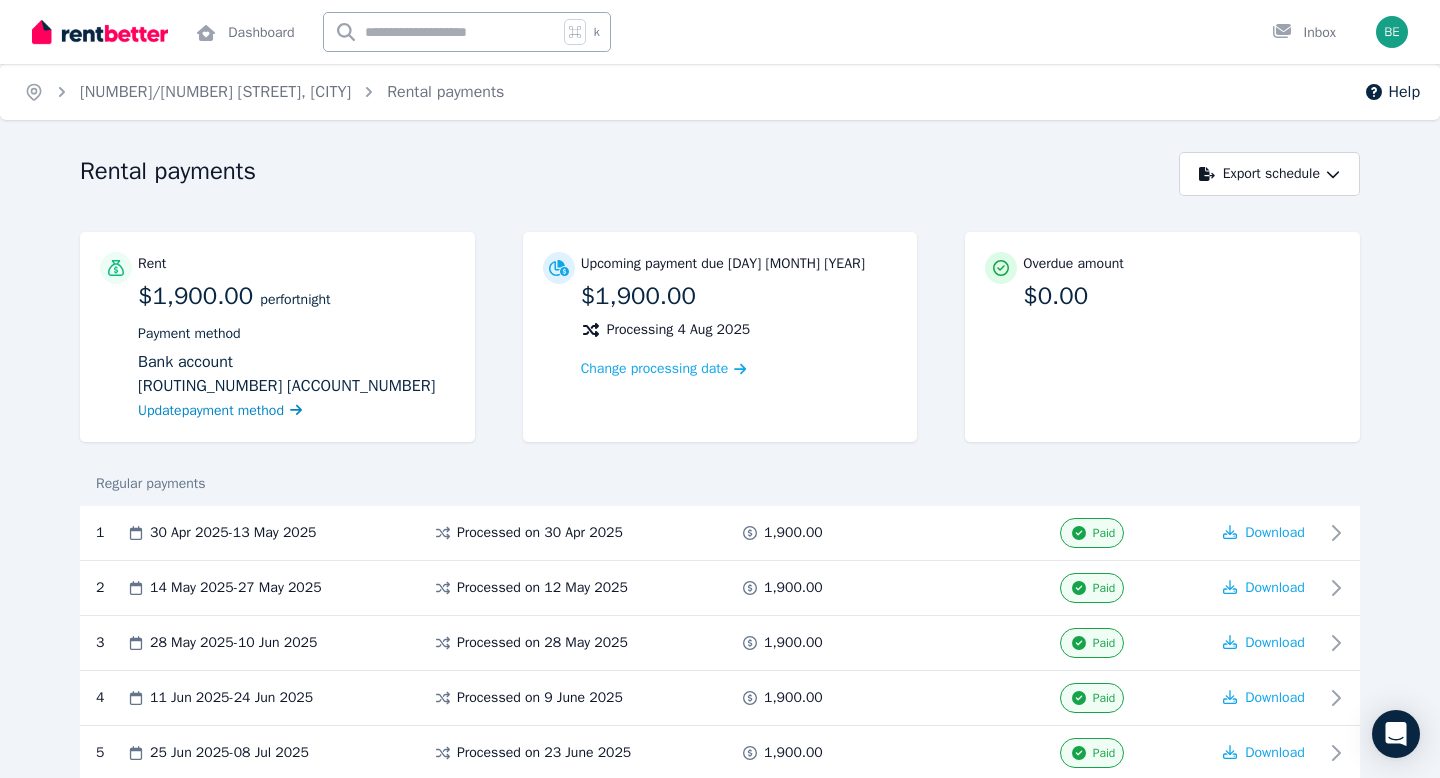 click on "Update  payment method" at bounding box center [211, 410] 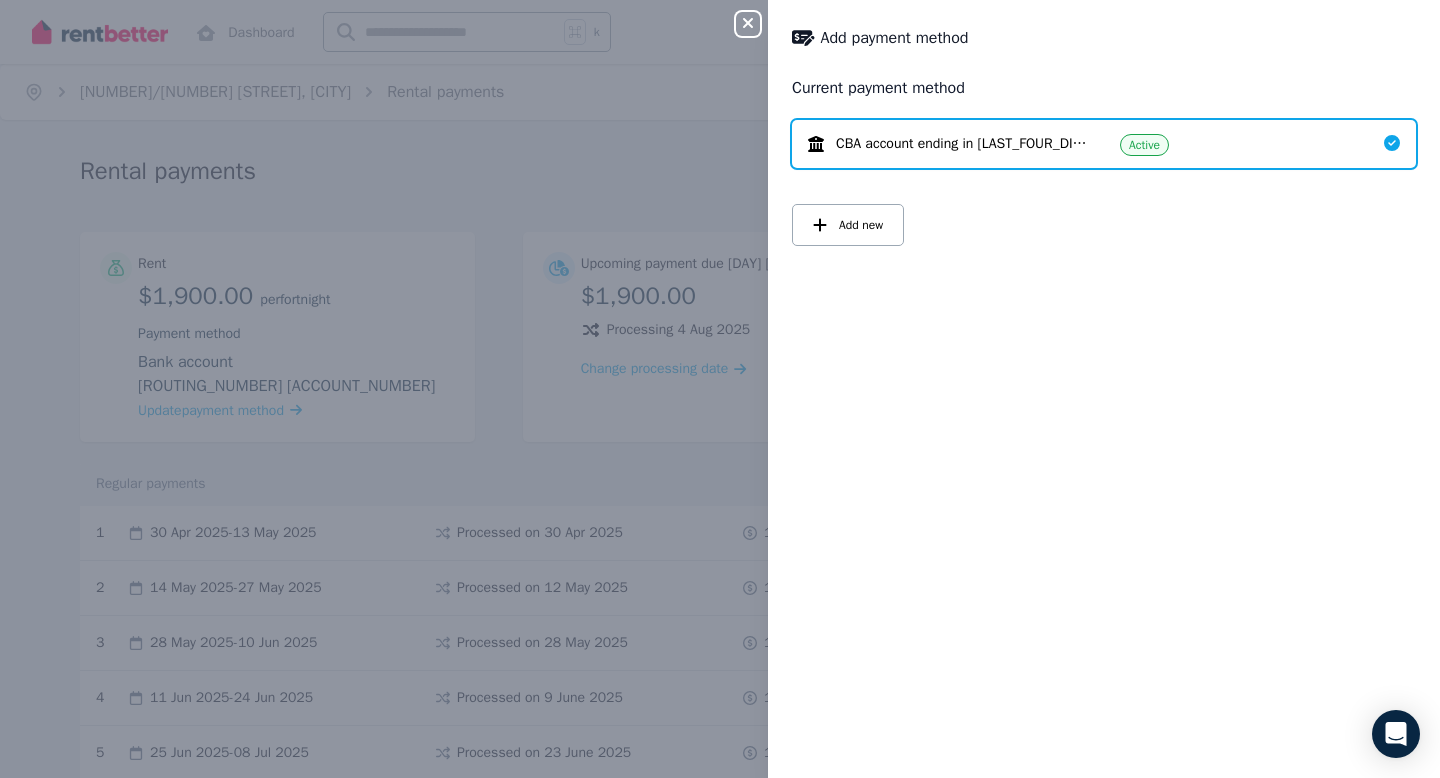 click on "Active" at bounding box center [1144, 145] 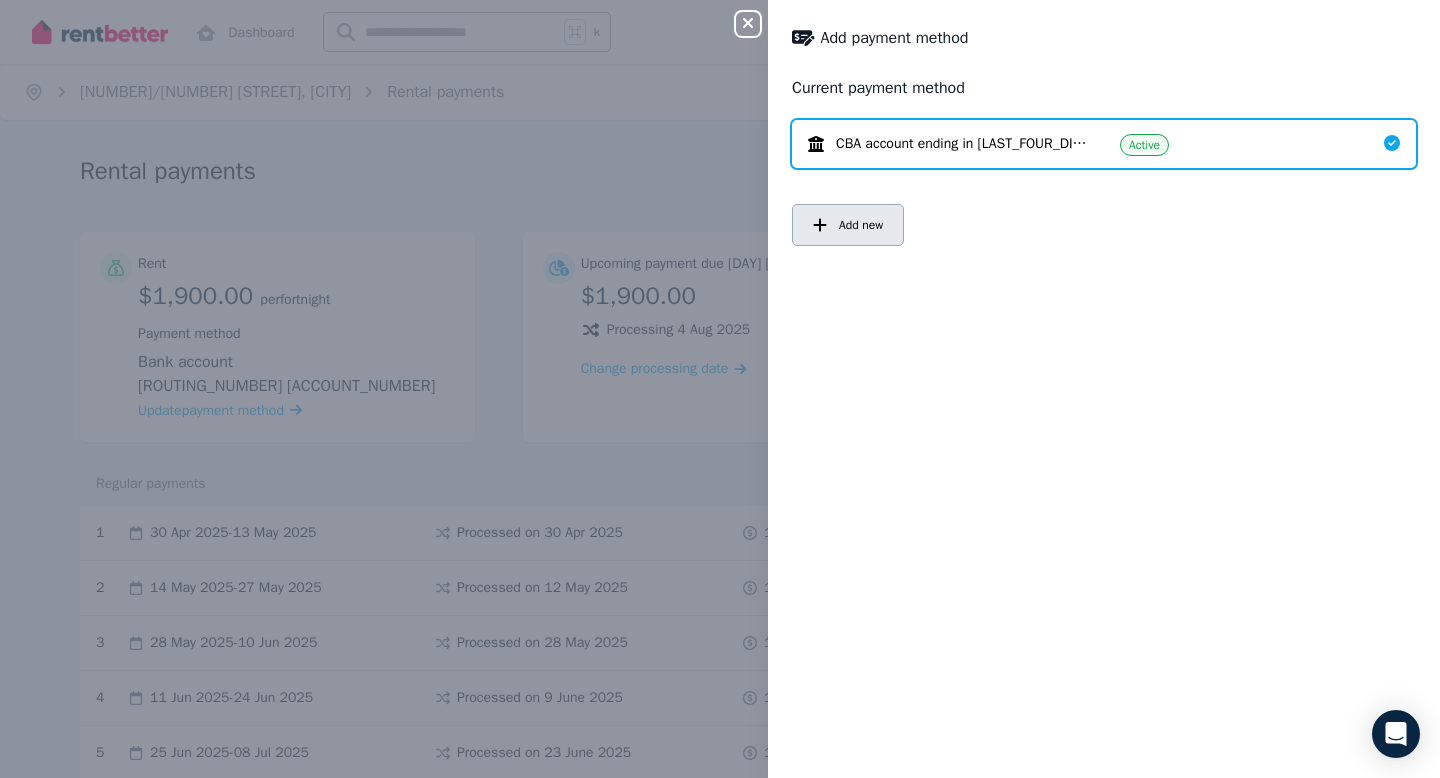 click on "Add new" at bounding box center [848, 225] 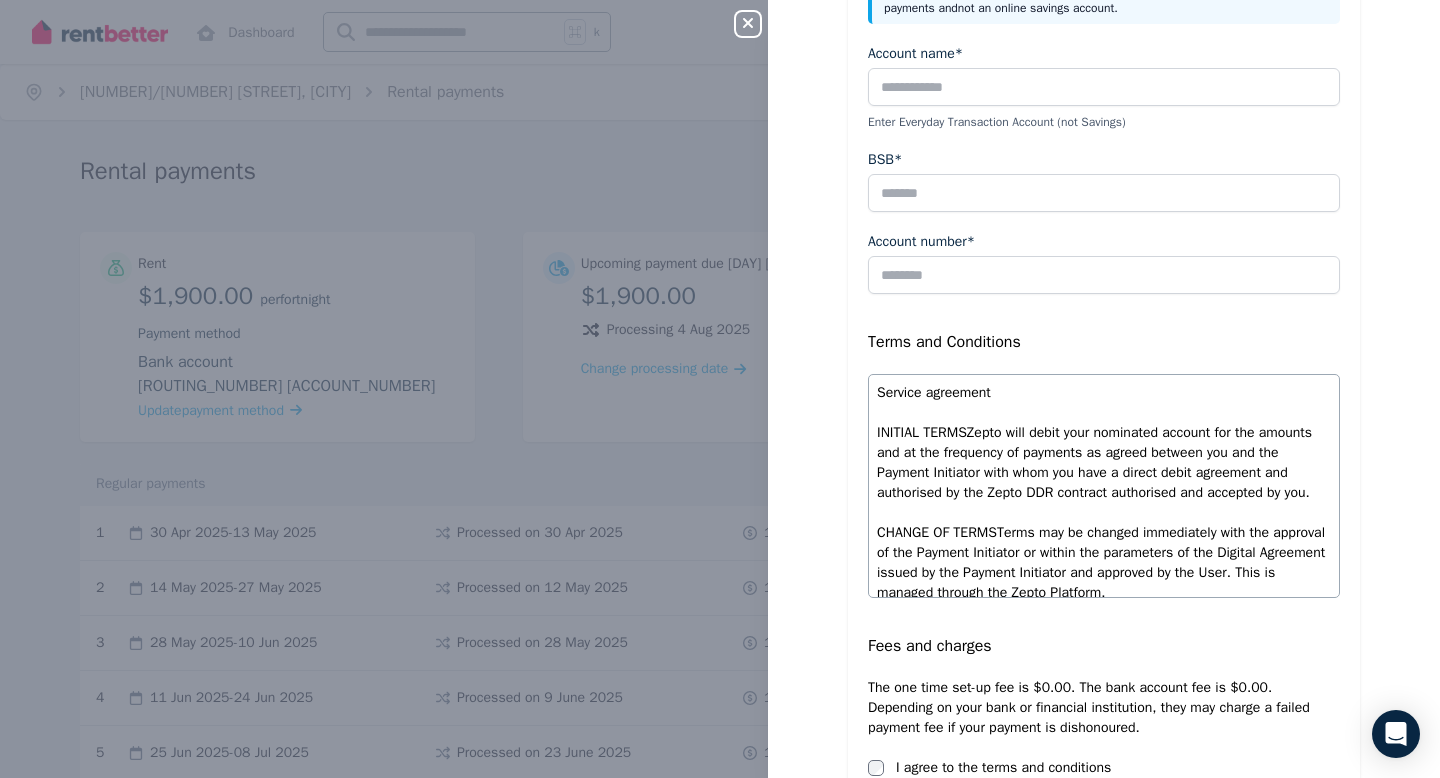 scroll, scrollTop: 264, scrollLeft: 0, axis: vertical 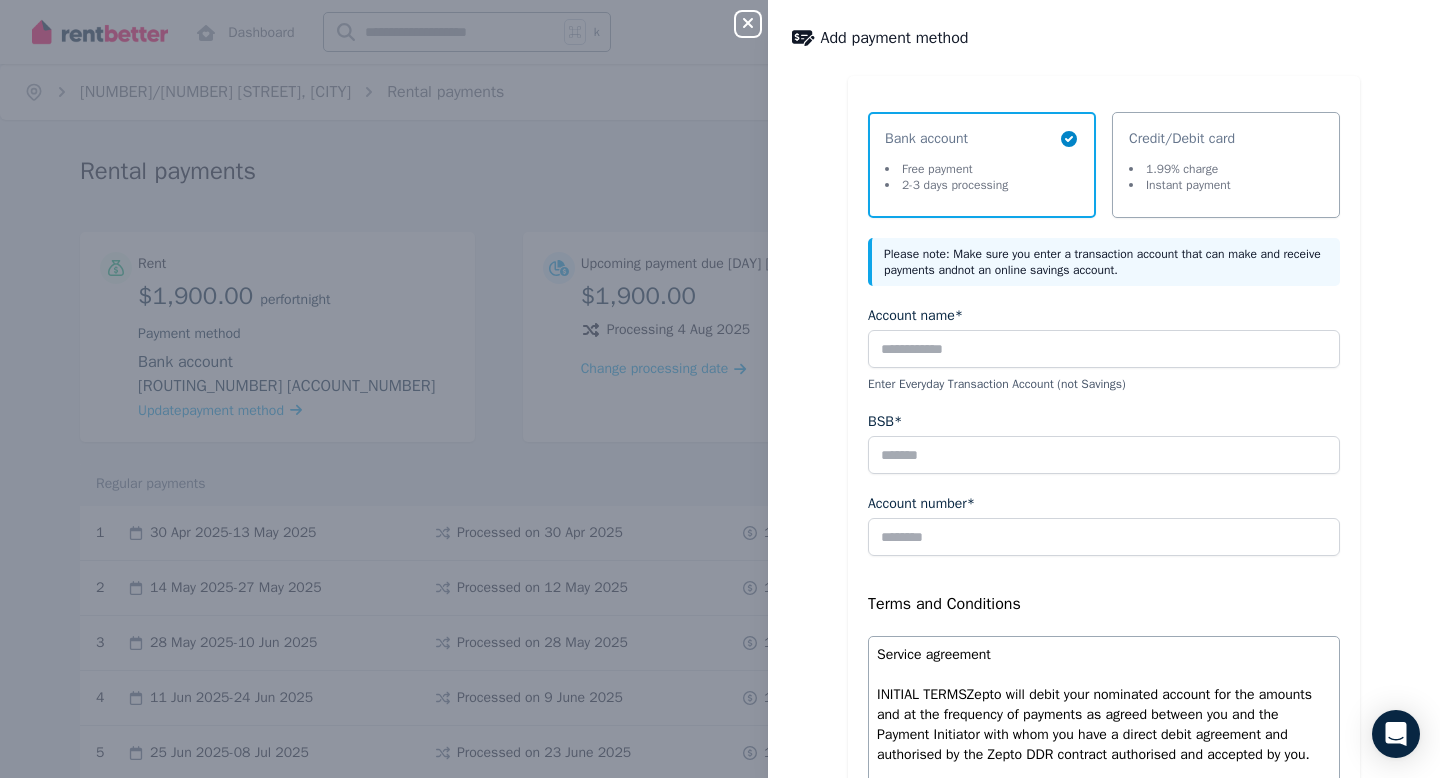 click 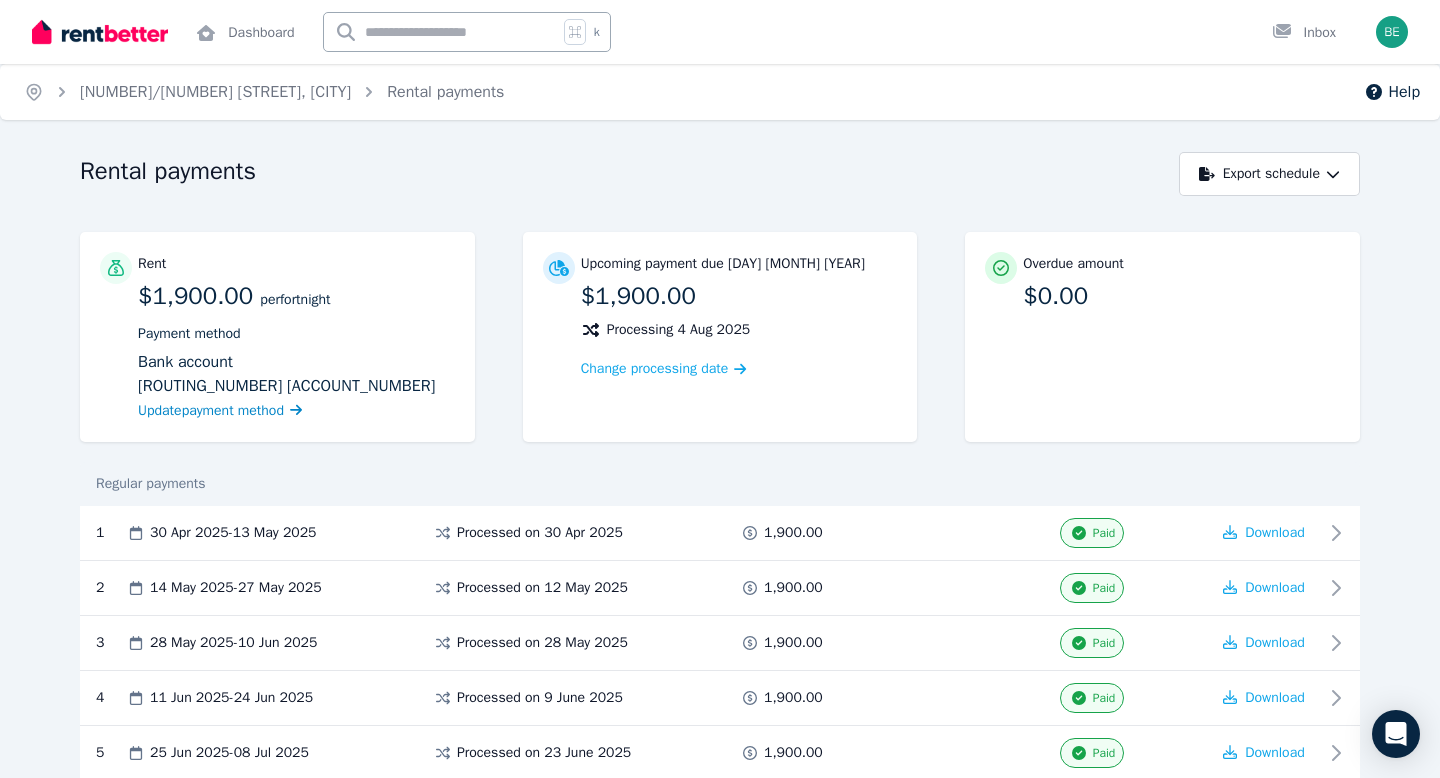 click on "Update  payment method" at bounding box center (211, 410) 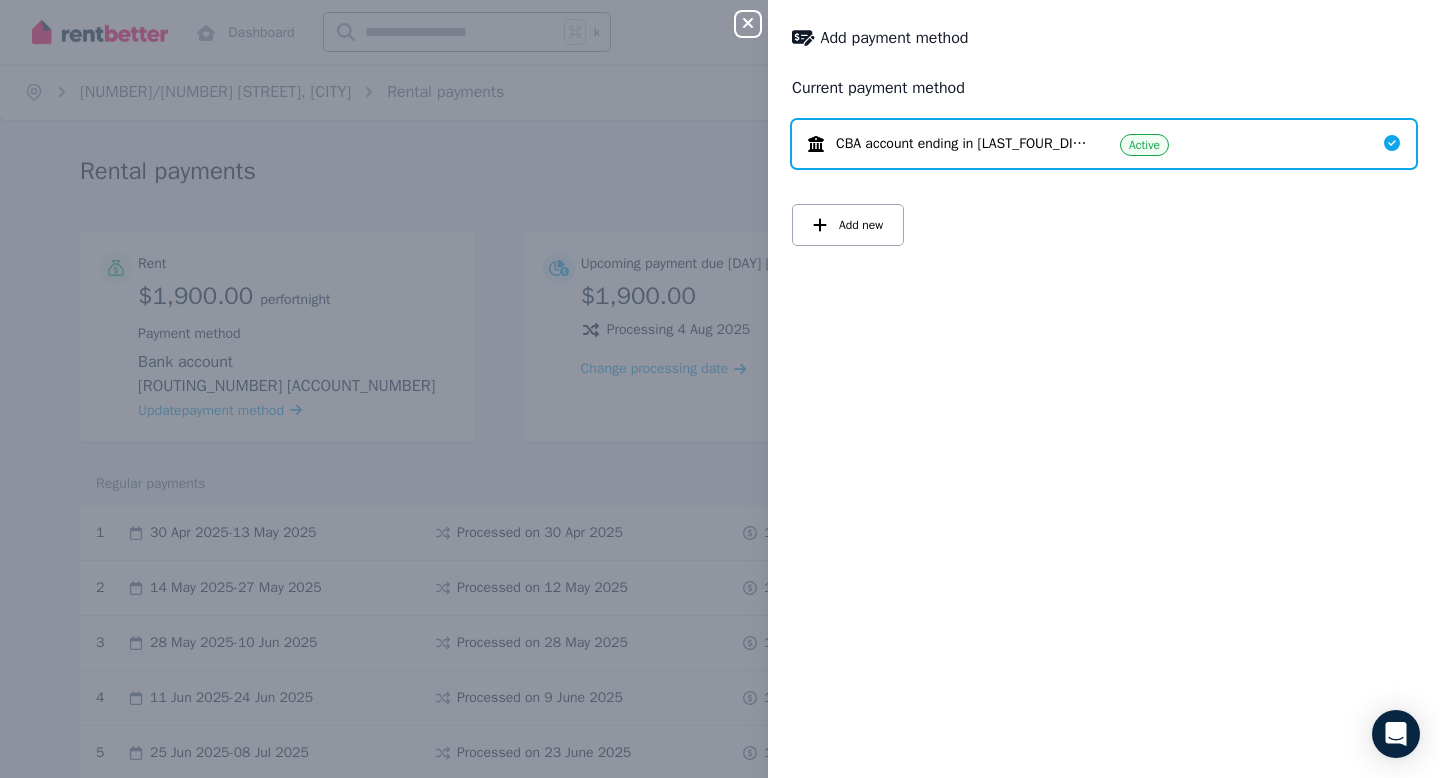 click on "CBA account ending in 401" at bounding box center (962, 144) 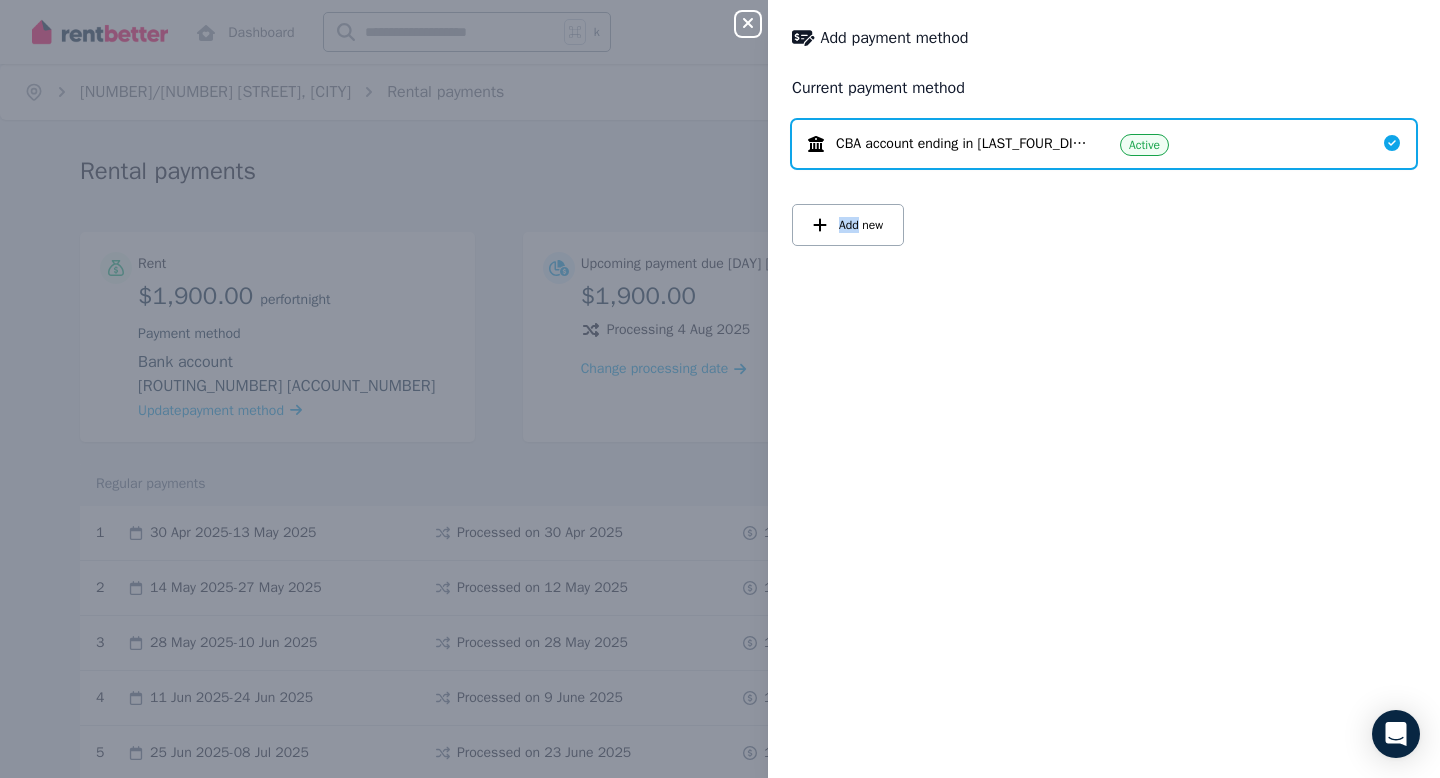 click 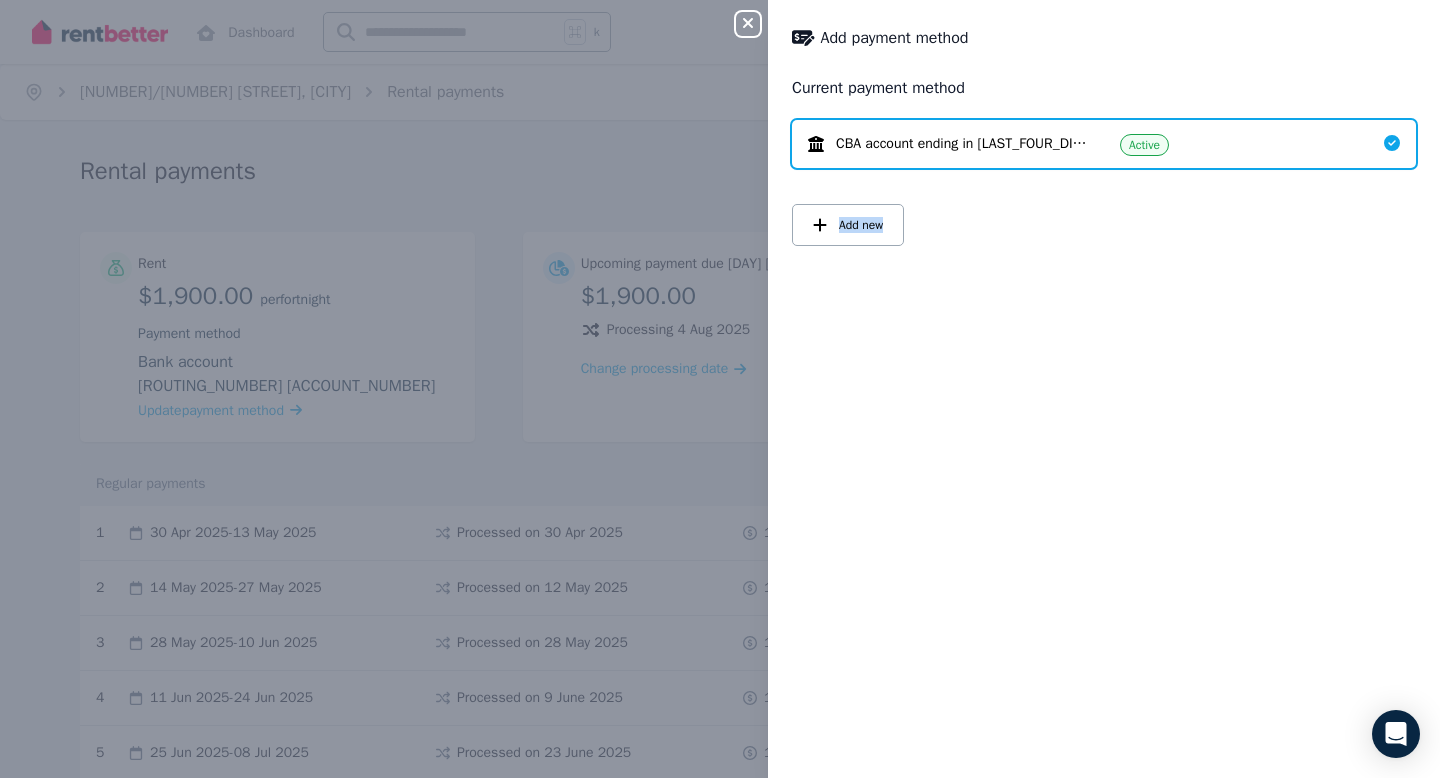 click 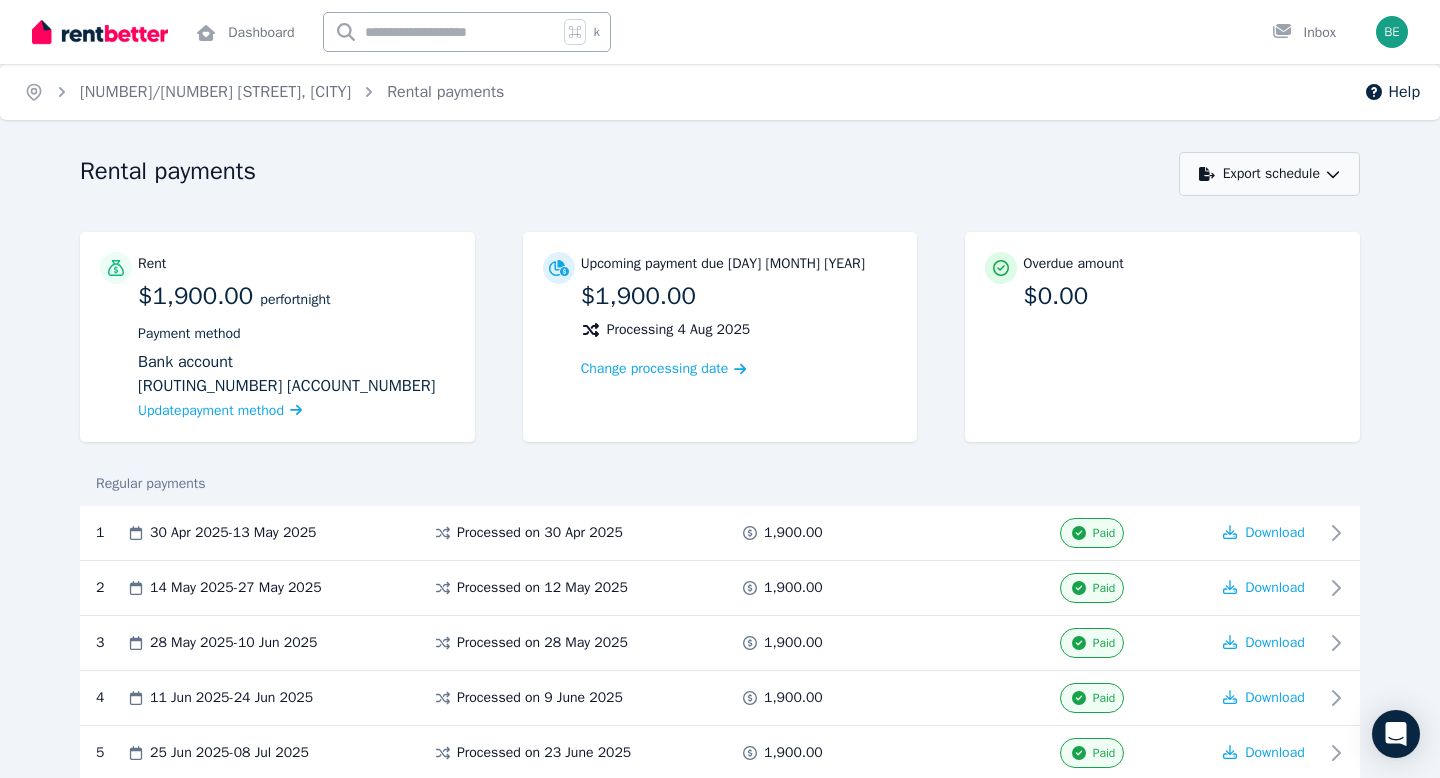 click on "Export schedule" at bounding box center [1269, 174] 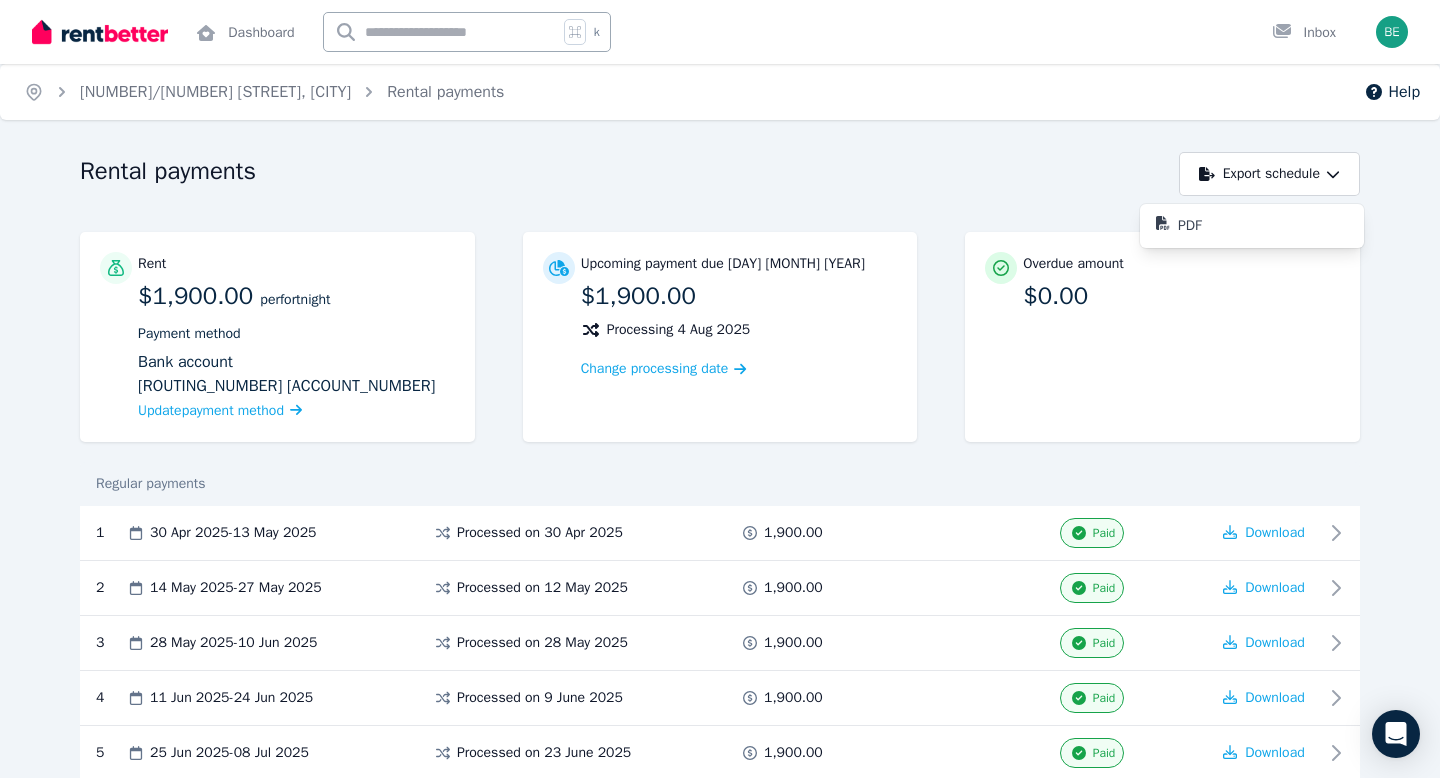 click on "Rental payments Export schedule PDF Rent $1,900.00   per  Fortnight Payment method Bank account   062-028   12383401 Update  payment method Upcoming payment due 6 Aug 2025 $1,900.00 Processing   4 Aug 2025 Change processing date Overdue amount $0.00 Regular payments 1 30 Apr 2025  -  13 May 2025 Processed on   30 Apr 2025 1,900.00 Paid Download  2 14 May 2025  -  27 May 2025 Processed on   12 May 2025 1,900.00 Paid Download  3 28 May 2025  -  10 Jun 2025 Processed on   28 May 2025 1,900.00 Paid Download  4 11 Jun 2025  -  24 Jun 2025 Processed on   9 June 2025 1,900.00 Paid Download  5 25 Jun 2025  -  08 Jul 2025 Processed on   23 June 2025 1,900.00 Paid Download  6 09 Jul 2025  -  22 Jul 2025 Processed on   7 July 2025 1,900.00 Paid Download  7 23 Jul 2025  -  05 Aug 2025 Processed on   21 July 2025 1,900.00 Paid Download  8 06 Aug 2025  -  19 Aug 2025 Processing on  4 Aug 2025 1,900.00 Pay now 9 20 Aug 2025  -  02 Sep 2025 Processing on  18 Aug 2025 1,900.00 Pay now 10 03 Sep 2025  -  16 Sep 2025 1,900.00" at bounding box center (720, 764) 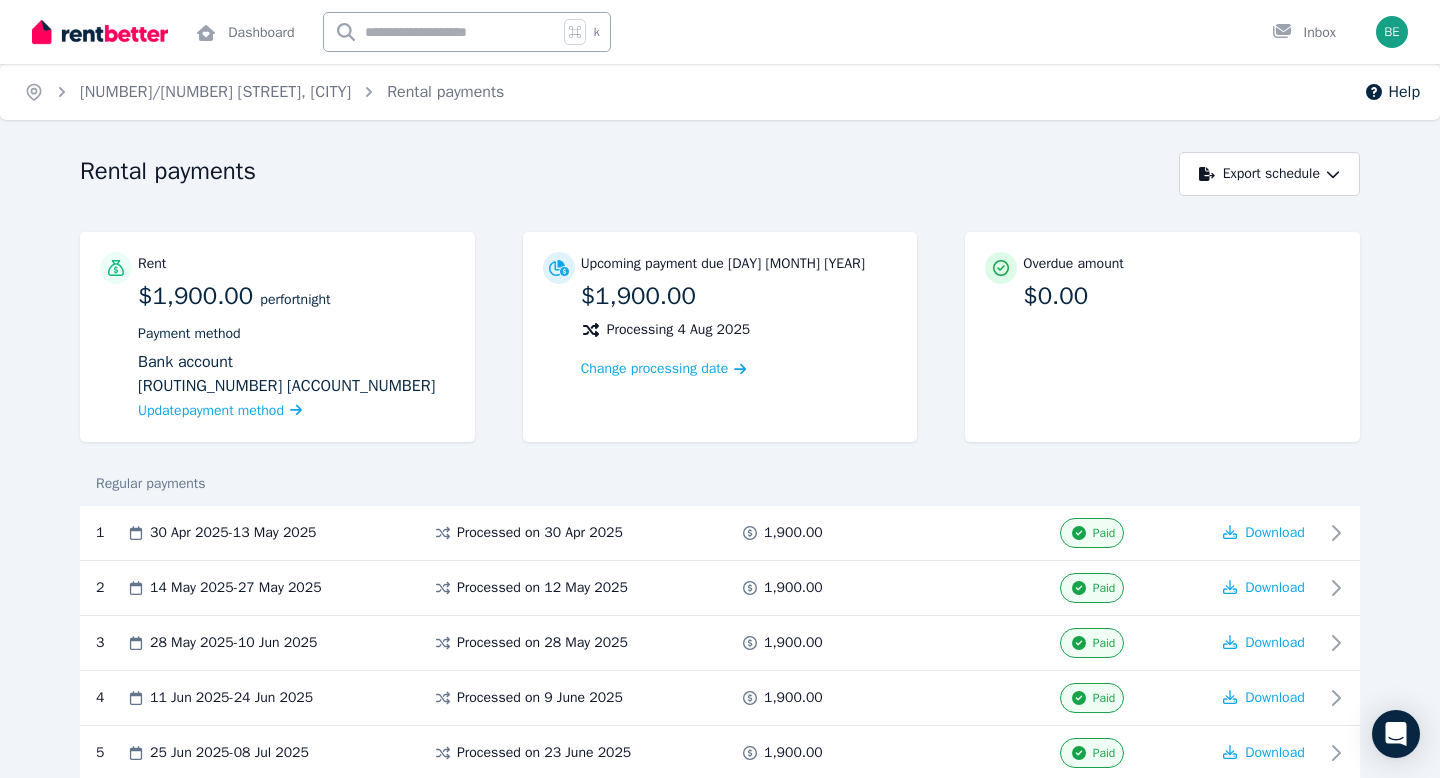 click at bounding box center (100, 32) 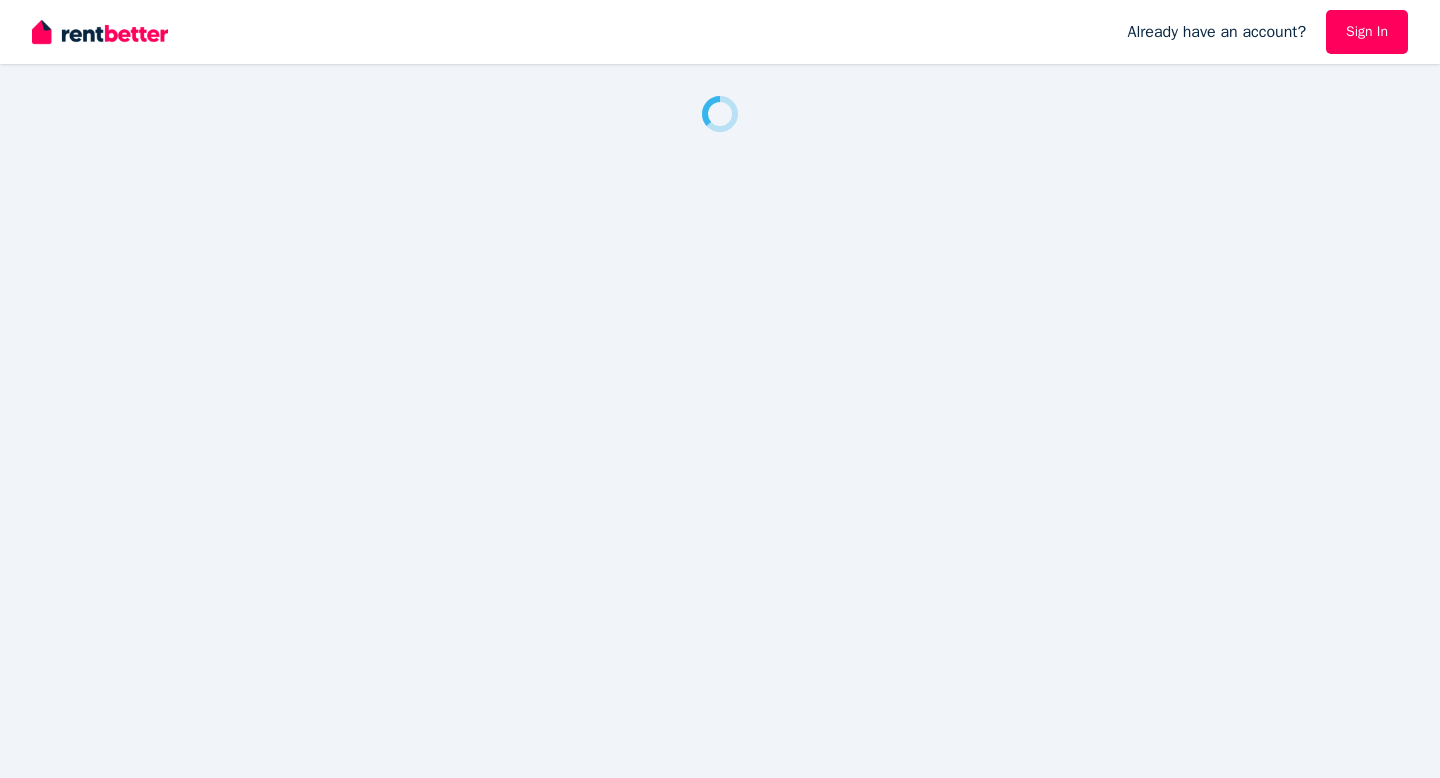 scroll, scrollTop: 0, scrollLeft: 0, axis: both 